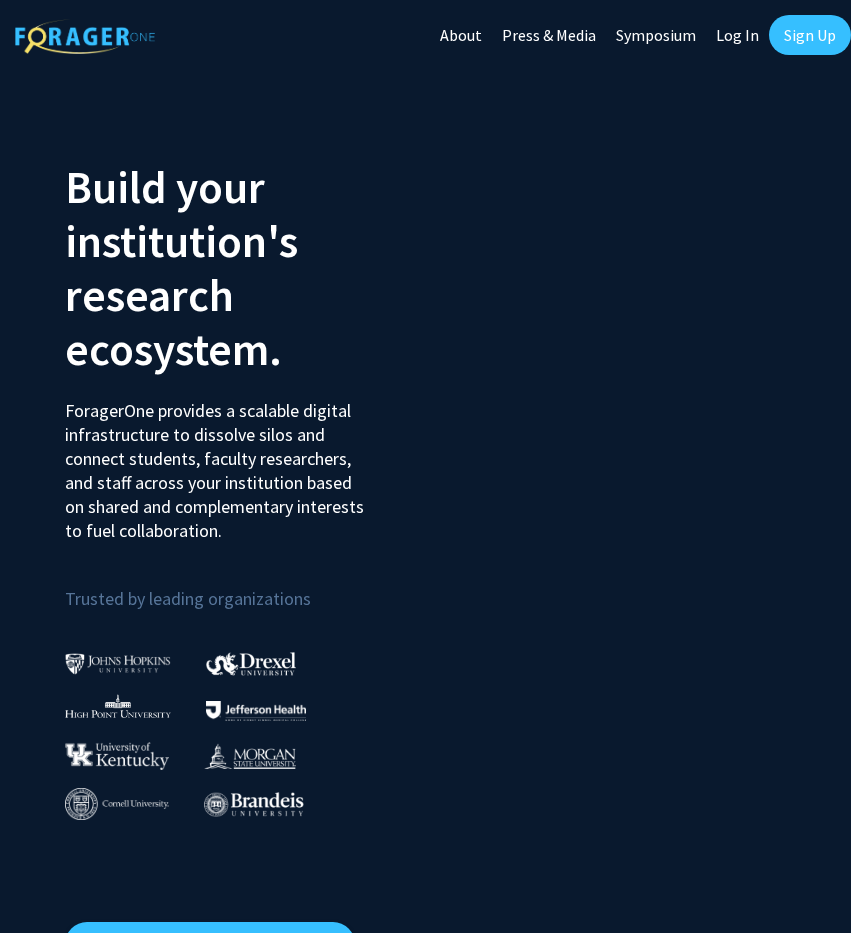 scroll, scrollTop: 0, scrollLeft: 0, axis: both 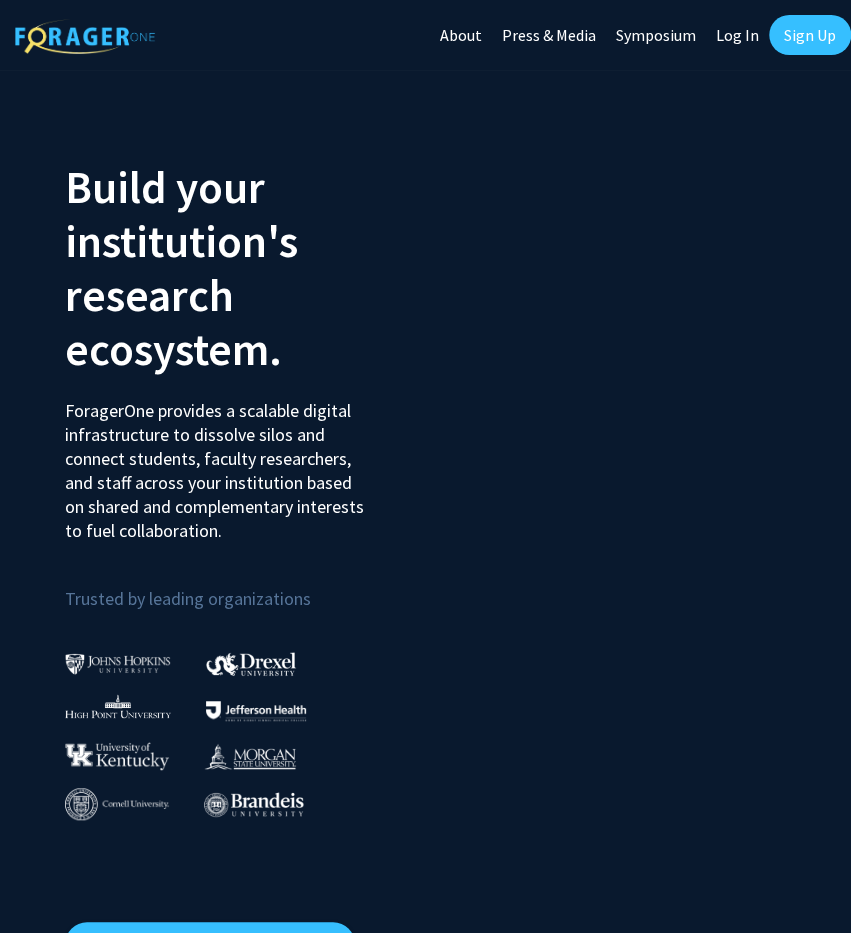 click on "Log In" 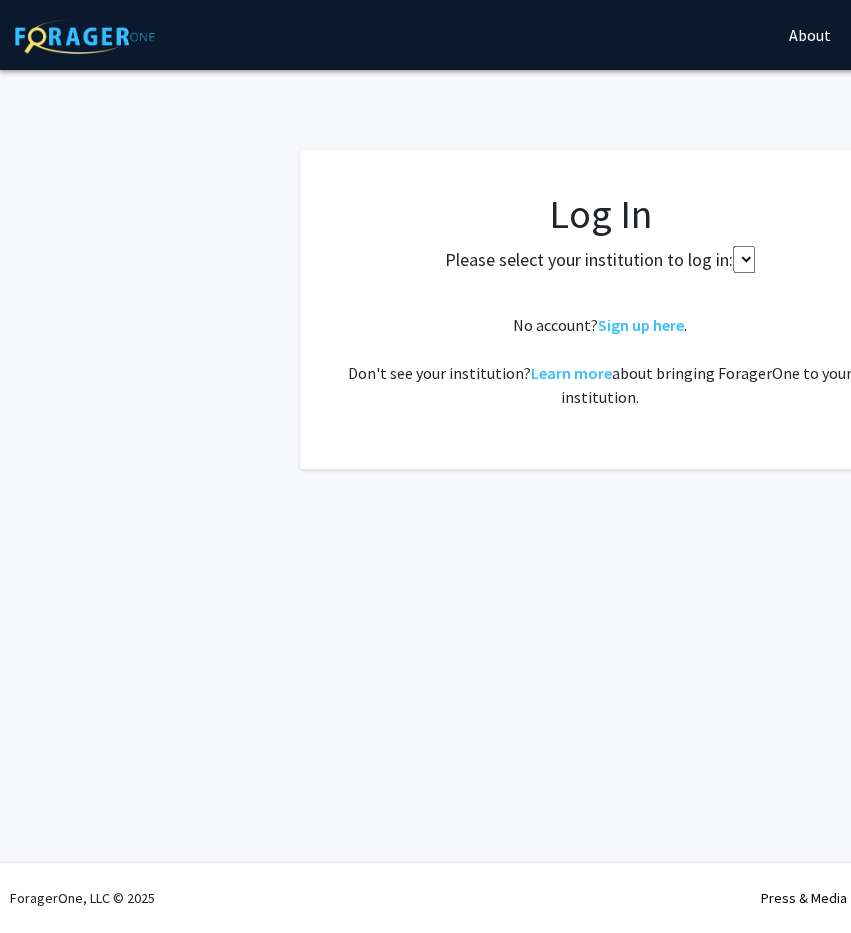 select 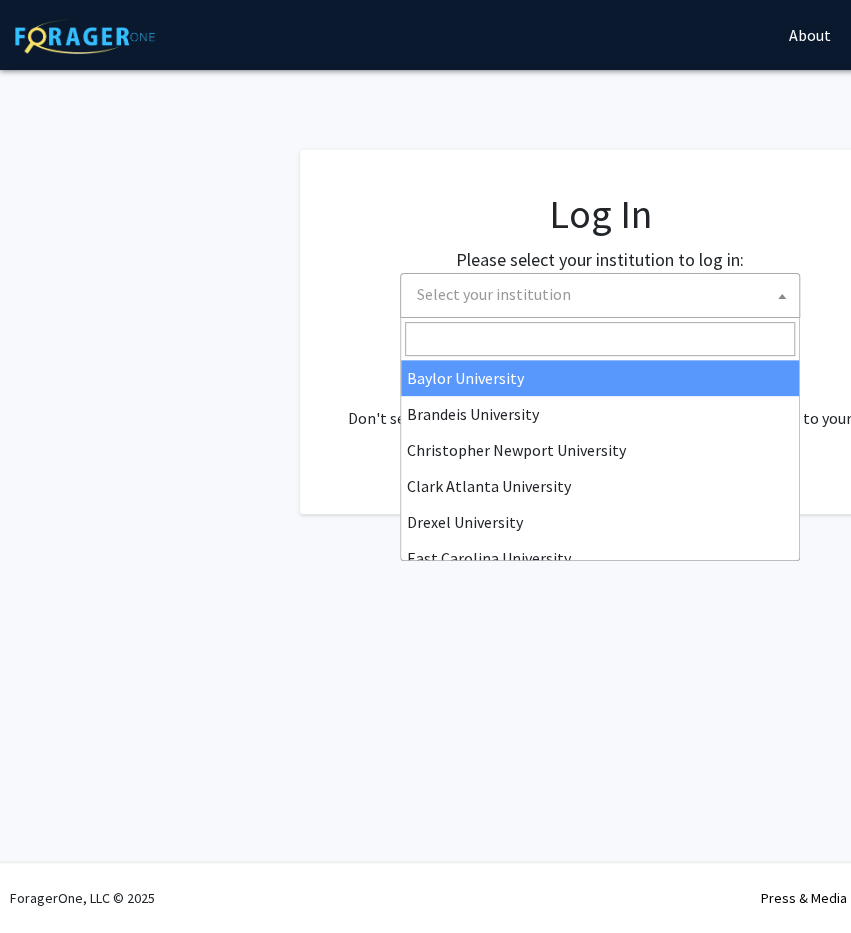 click on "Select your institution" at bounding box center [604, 294] 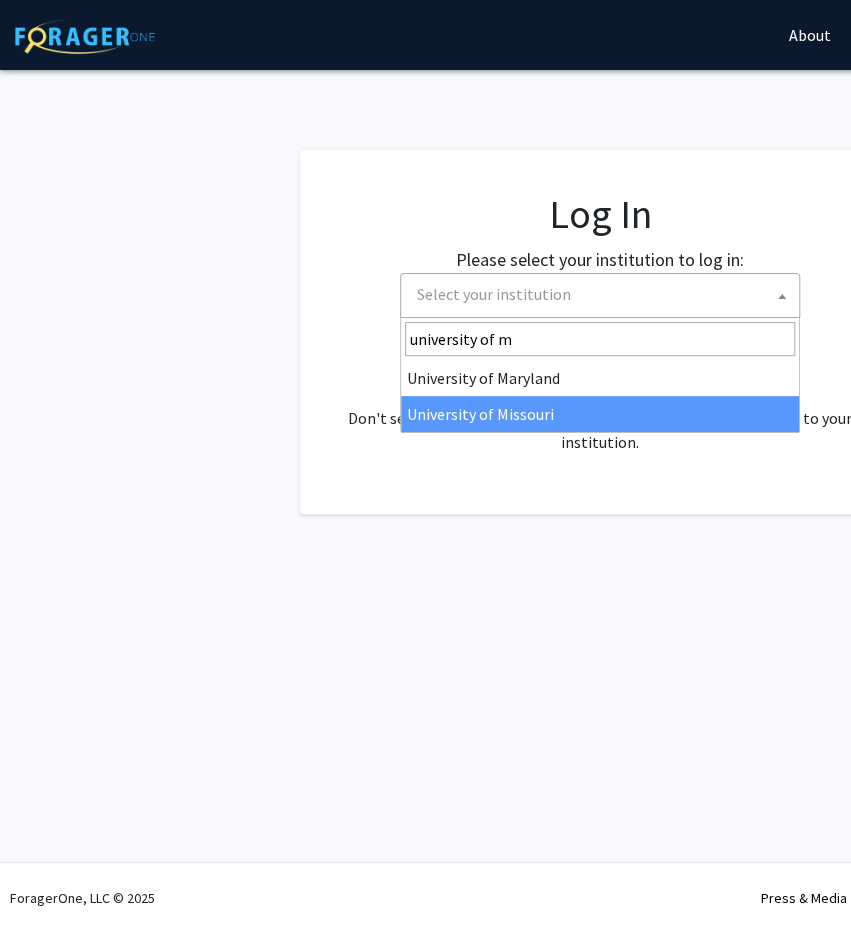 type on "university of m" 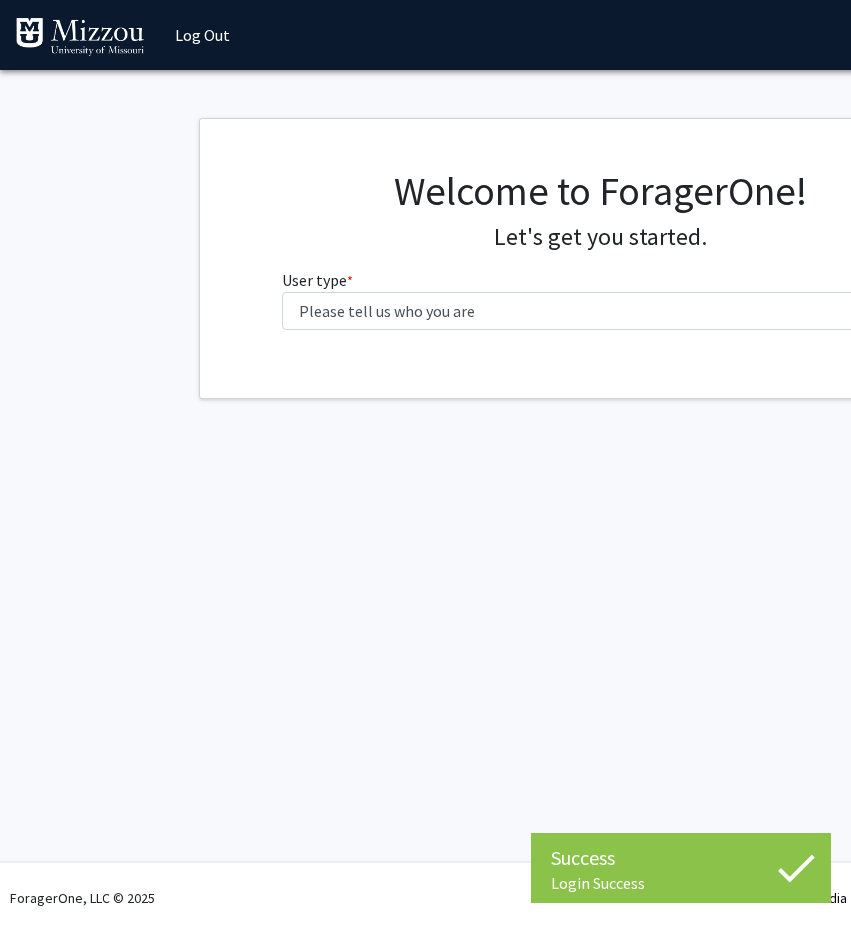 scroll, scrollTop: 0, scrollLeft: 0, axis: both 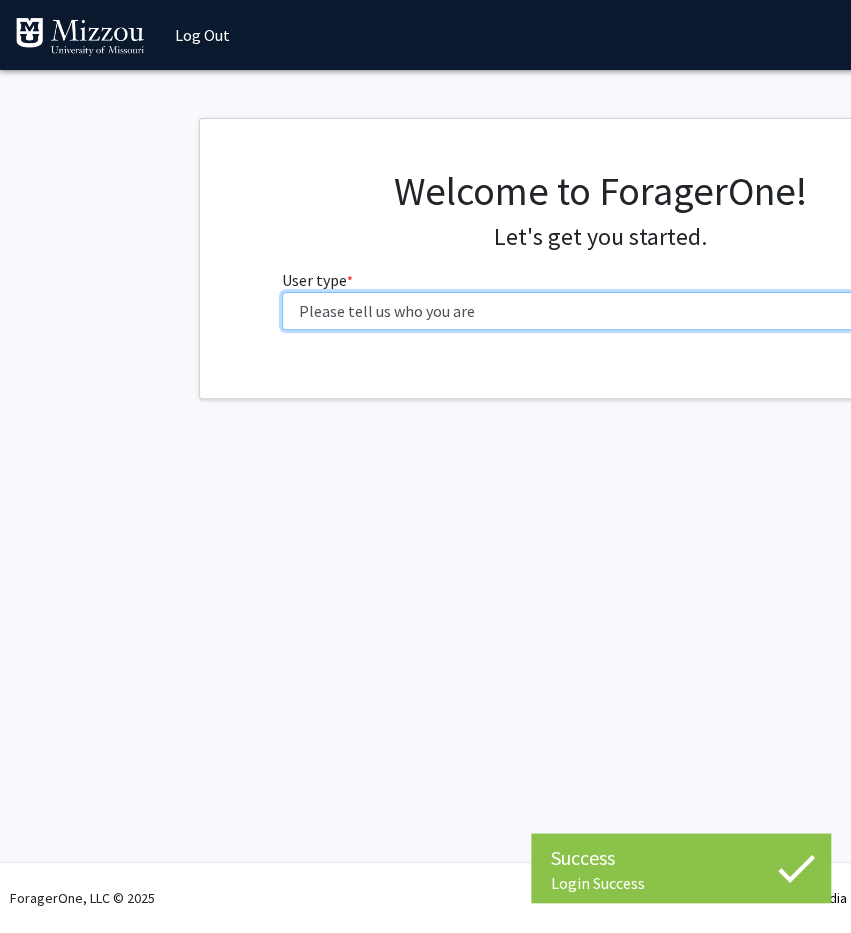 click on "Please tell us who you are  Undergraduate Student   Master's Student   Doctoral Candidate (PhD, MD, DMD, PharmD, etc.)   Postdoctoral Researcher / Research Staff / Medical Resident / Medical Fellow   Faculty   Administrative Staff" at bounding box center (600, 311) 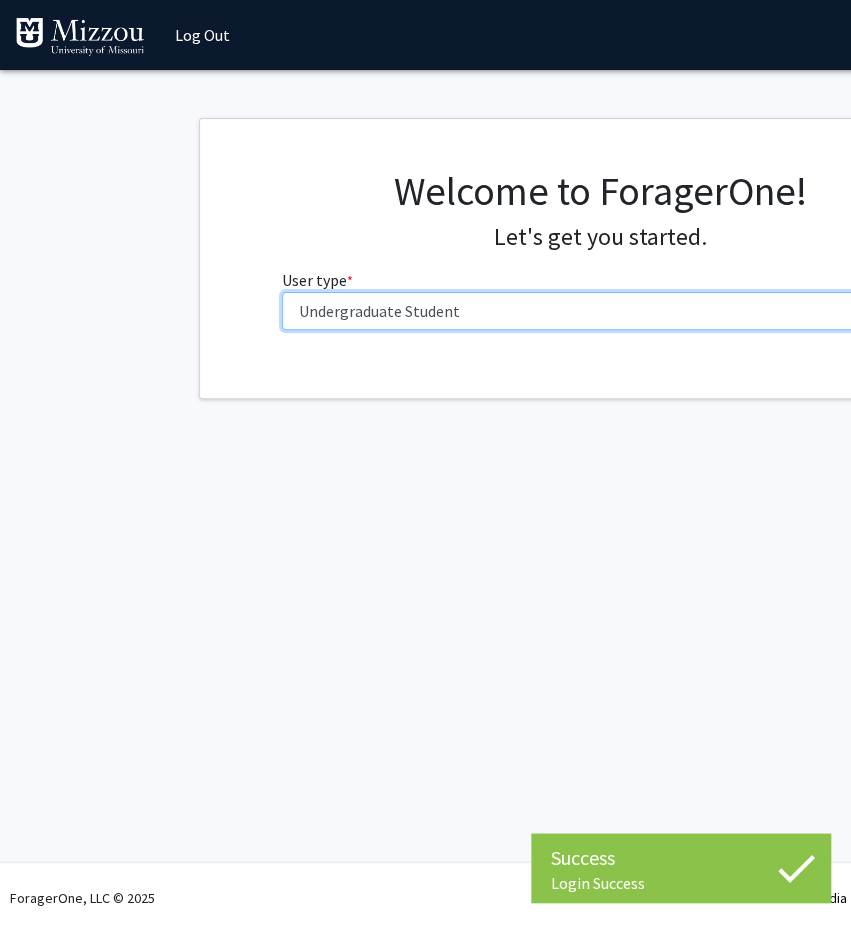 click on "Undergraduate Student" at bounding box center [0, 0] 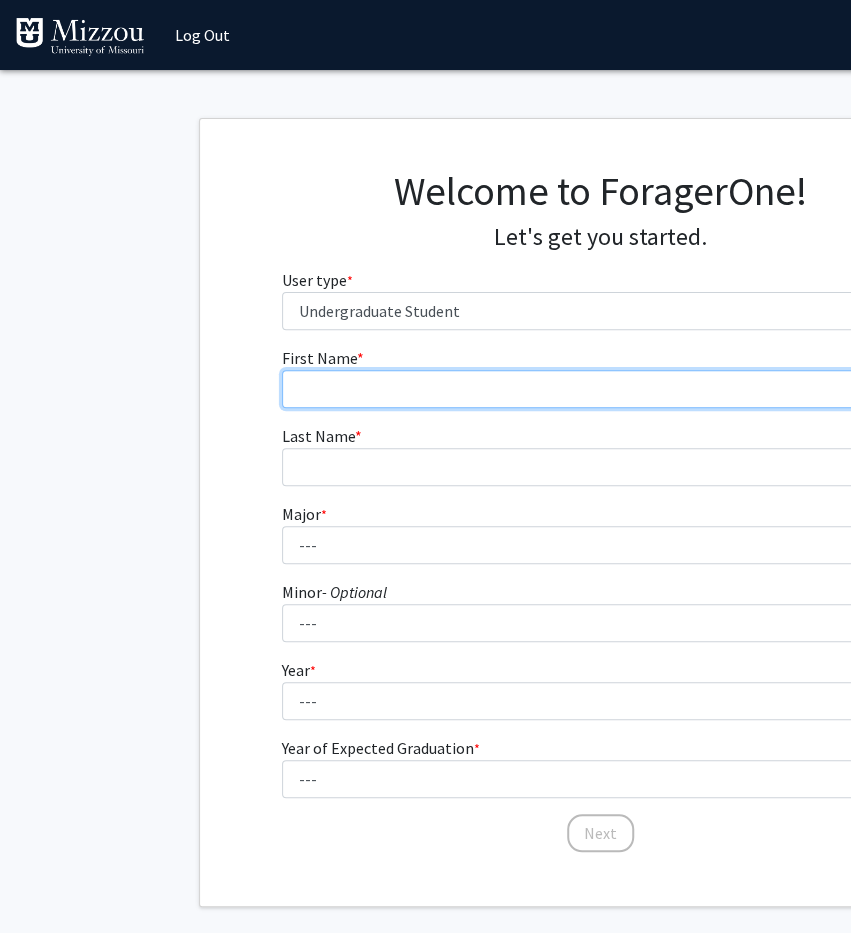 click on "First Name * required" at bounding box center [600, 389] 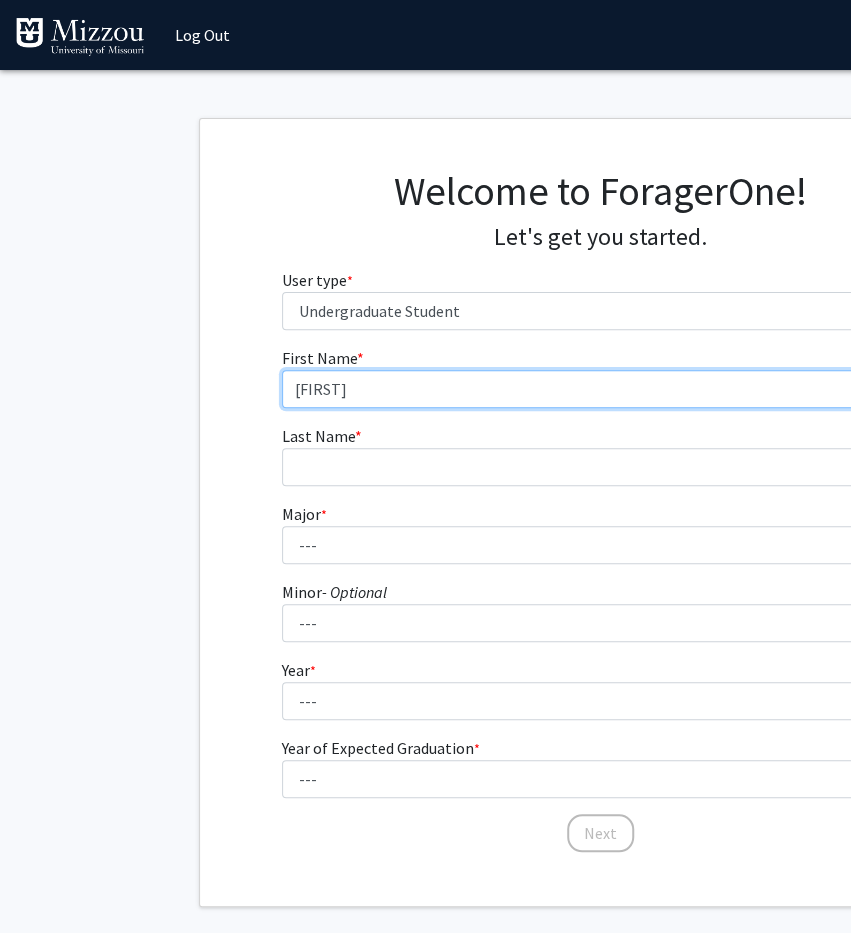 type on "[FIRST]" 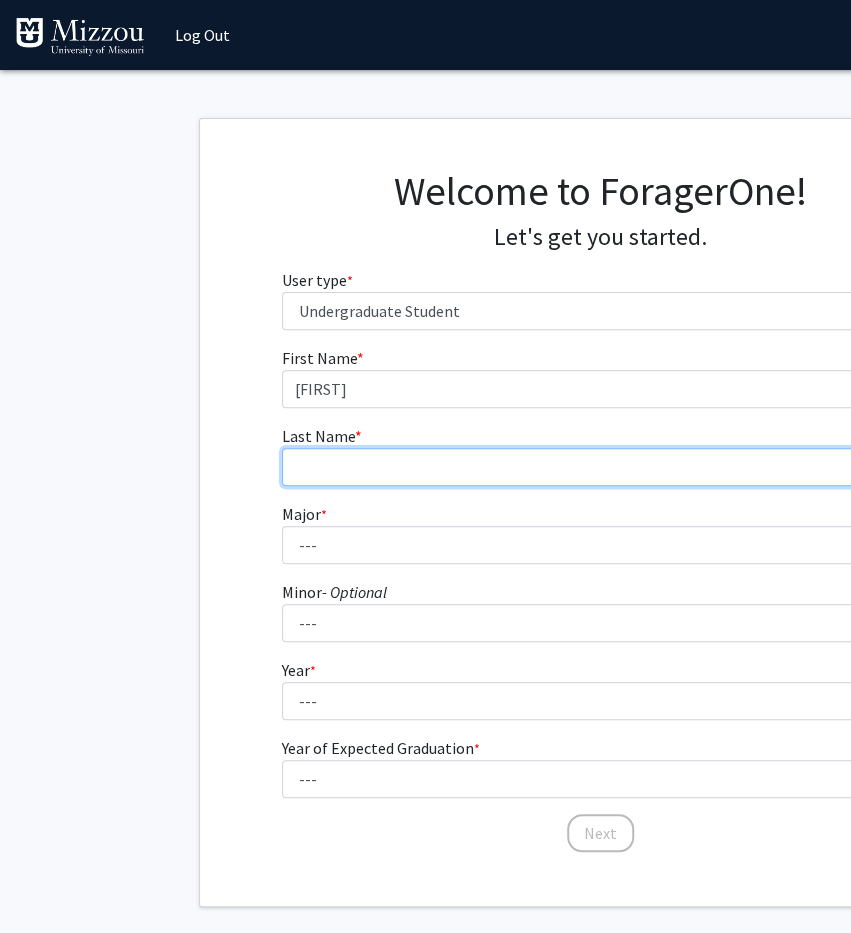 click on "Last Name * required" at bounding box center (600, 467) 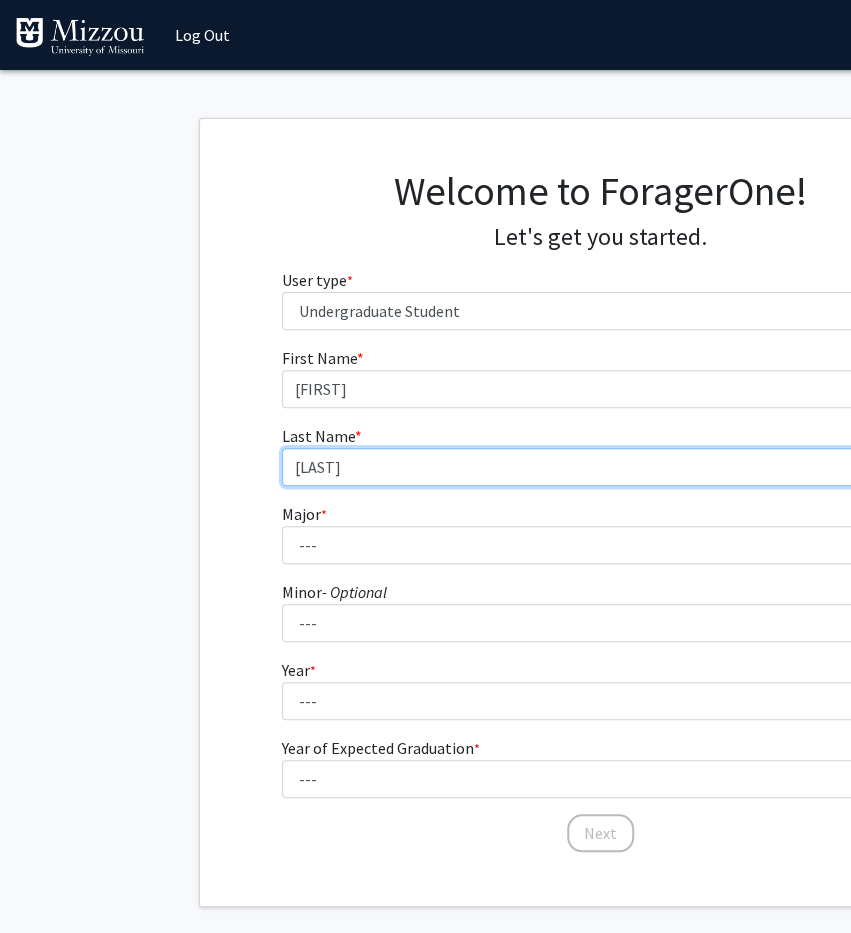 type on "[LAST]" 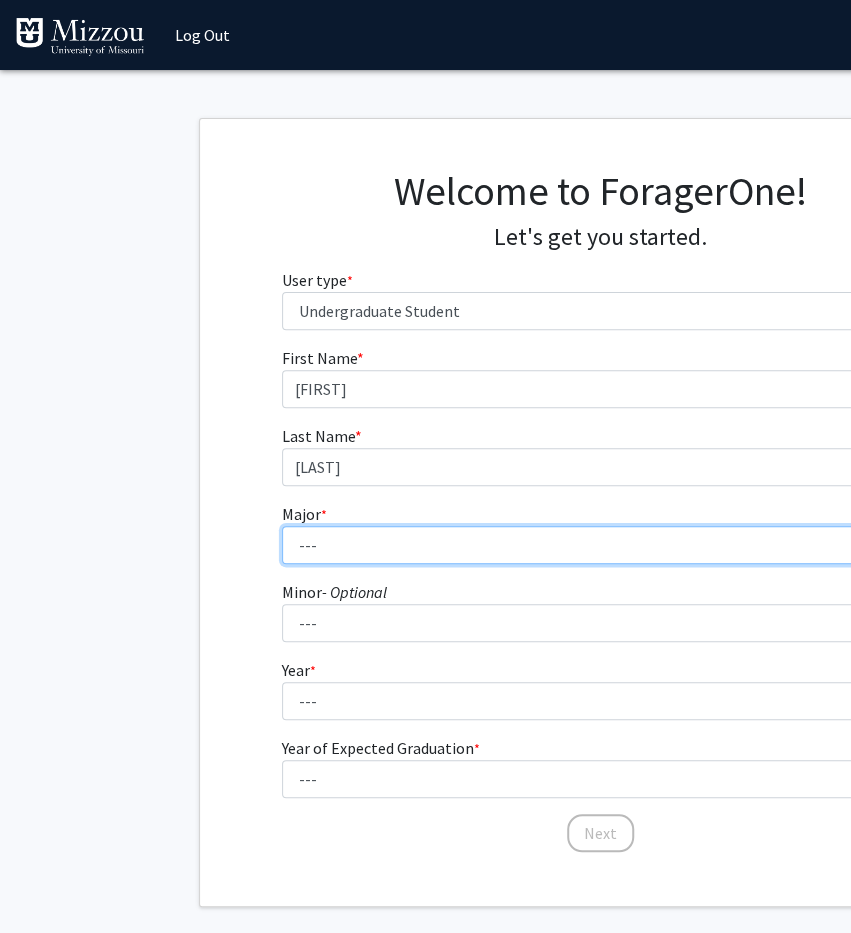 click on "---  Agribusiness Management   Agricultural Education   Agricultural Education: Communications and Leadership   Agricultural Education: Teacher Certification   Agricultural Systems Technology   Agriculture   Ancient Mediterranean Studies   Animal Sciences   Anthropology   Architectural Studies   Art   Art History   Astronomy   Biochemistry   Biological Engineering   Biological Physics   Biological Sciences   Biomedical Engineering   Black Studies   Business Administration   Chemical Engineering   Chemical Engineering: Biochemical   Chemical Engineering: Environmental   Chemical Engineering: Materials   Chemistry   Civil Engineering   Clinical Laboratory Science   Communication   Computer Engineering   Computer Science   Constitutional Democracy   Cross Categorical Special Education   Data Science   Diagnostic Medical Ultrasound   Digital Storytelling   Early Childhood Education   East Asian Studies   Economics   Educational Studies   Educational Studies: Educational Games and Simulations Design   English" at bounding box center (600, 545) 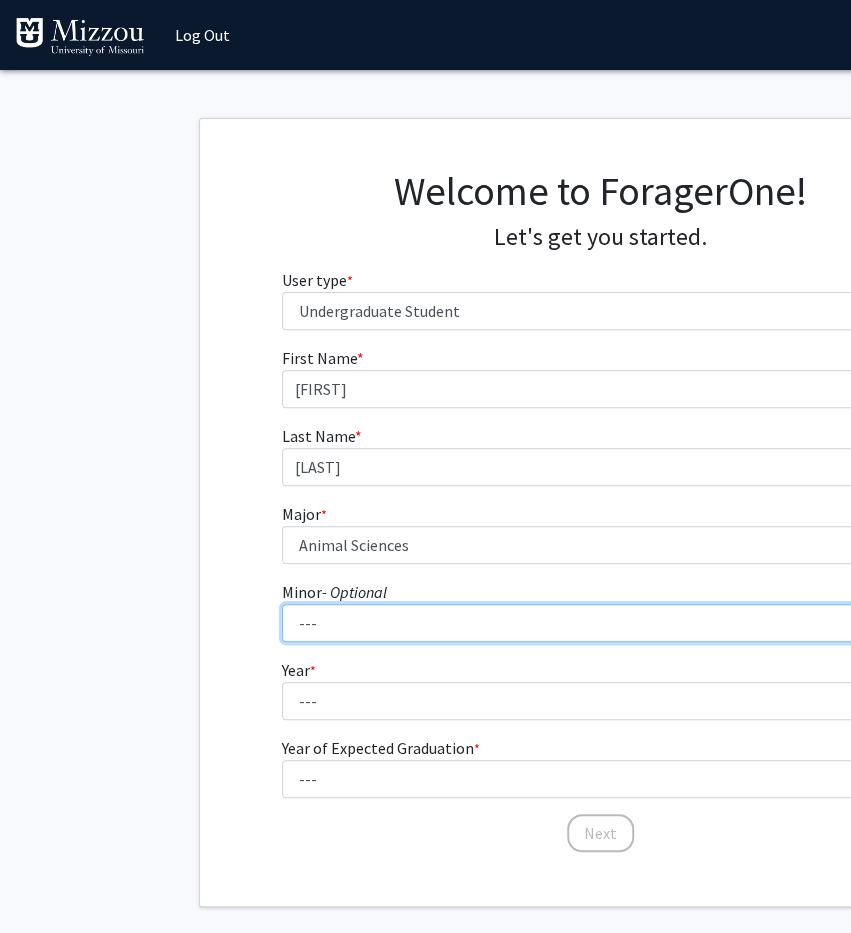 click on "---  Accountancy   Aerospace Engineering   Aerospace Studies   Agribusiness Management   Agricultural Education   Agricultural Engineering   Agricultural Leadership   Agricultural Systems Technology   American Constitutional Democracy   Ancient Mediterranean Studies   Animal Sciences   Anthropology   Archaeology   Architectural Studies   Art   Art History   Astronomy   Biological Sciences   Black Studies   Business   Canadian Studies   Captive Wild Animal Management   Chemistry   Chinese Studies   Computational Neuroscience   Computer Science   Construction Management   Creative Writing   Criminology/Criminal and Juvenile Justice   Data Science   Defense and Strategic Studies   Digital Storytelling   East Asian Studies   Economics   Education   Energy Engineering   Engineering   Engineering Sustainability   English   Entrepreneurship and Innovation Management   Environmental Sciences   Film Studies   Food Science and Nutrition   French   Geography   Geological Sciences   German   Global Brazil   History" at bounding box center [600, 623] 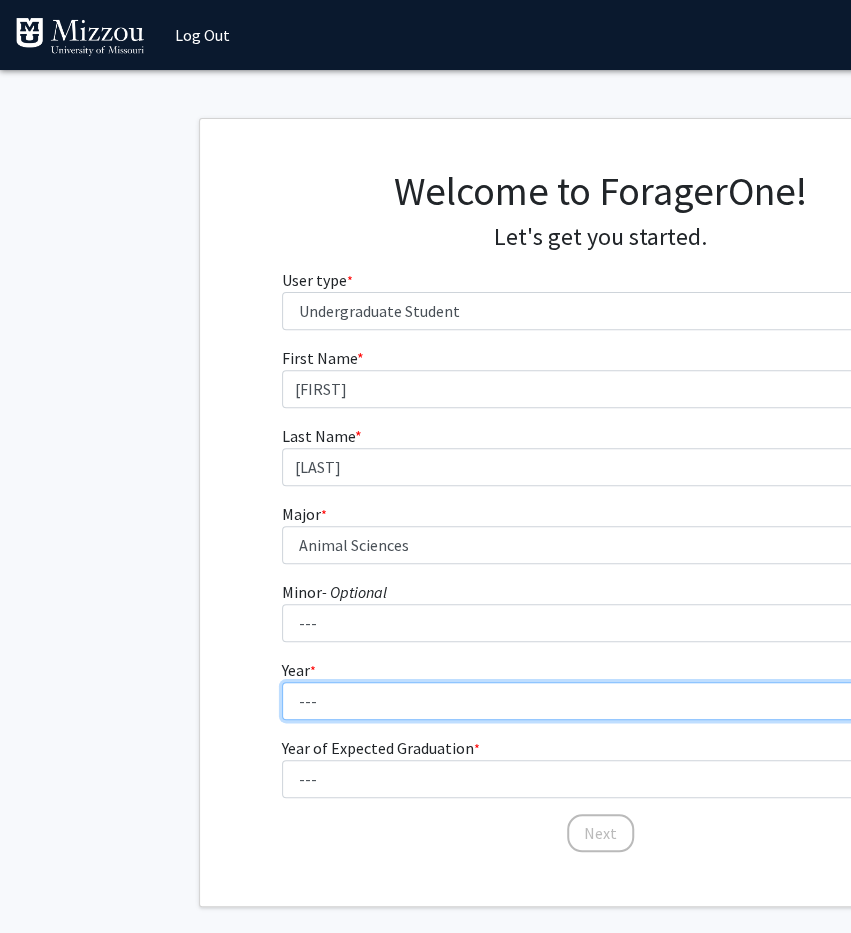 click on "---  First-year   Sophomore   Junior   Senior   Postbaccalaureate Certificate" at bounding box center [600, 701] 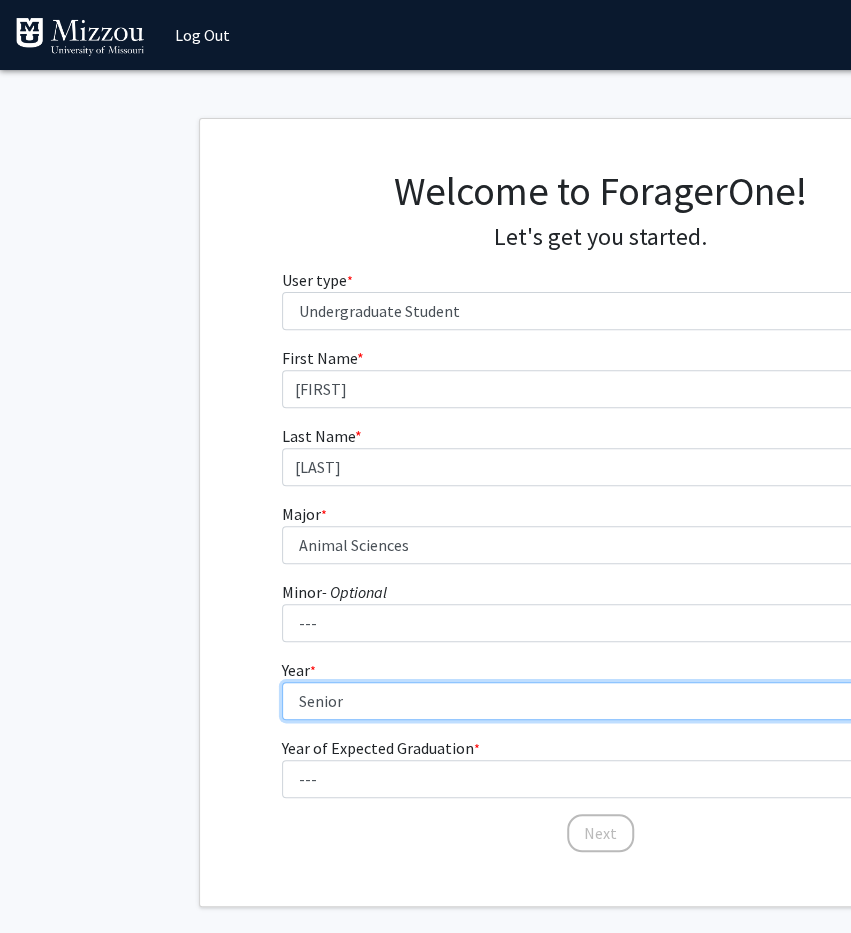 click on "Senior" at bounding box center (0, 0) 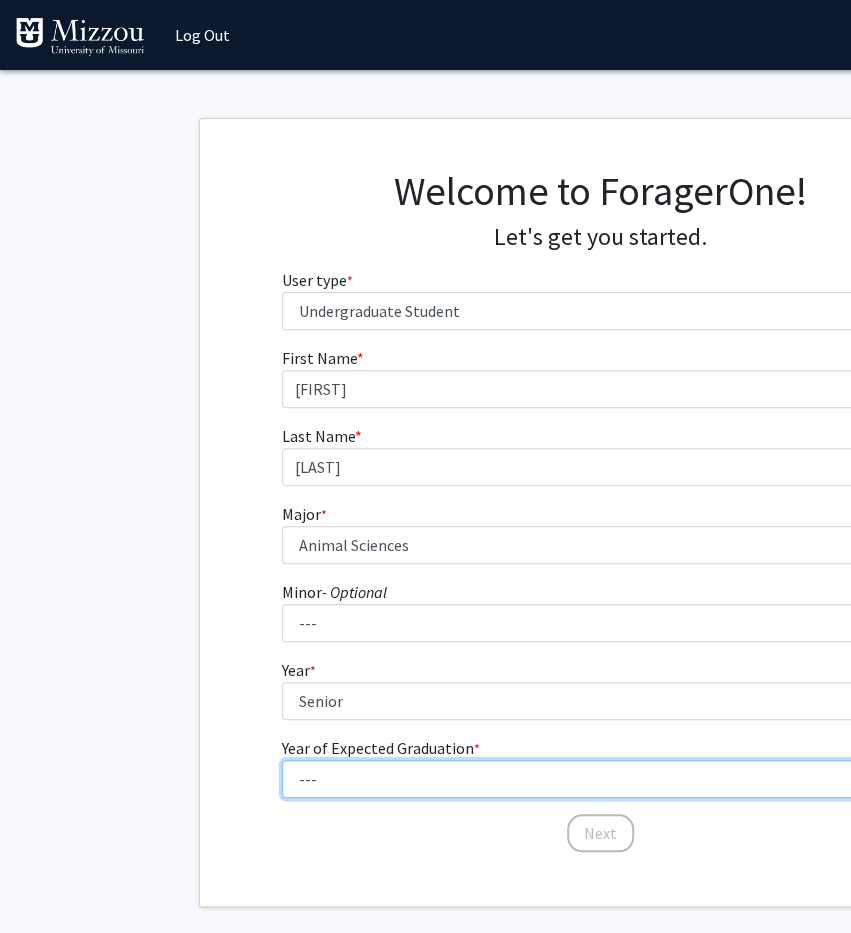 click on "---  2025   2026   2027   2028   2029   2030   2031   2032   2033   2034" at bounding box center (600, 779) 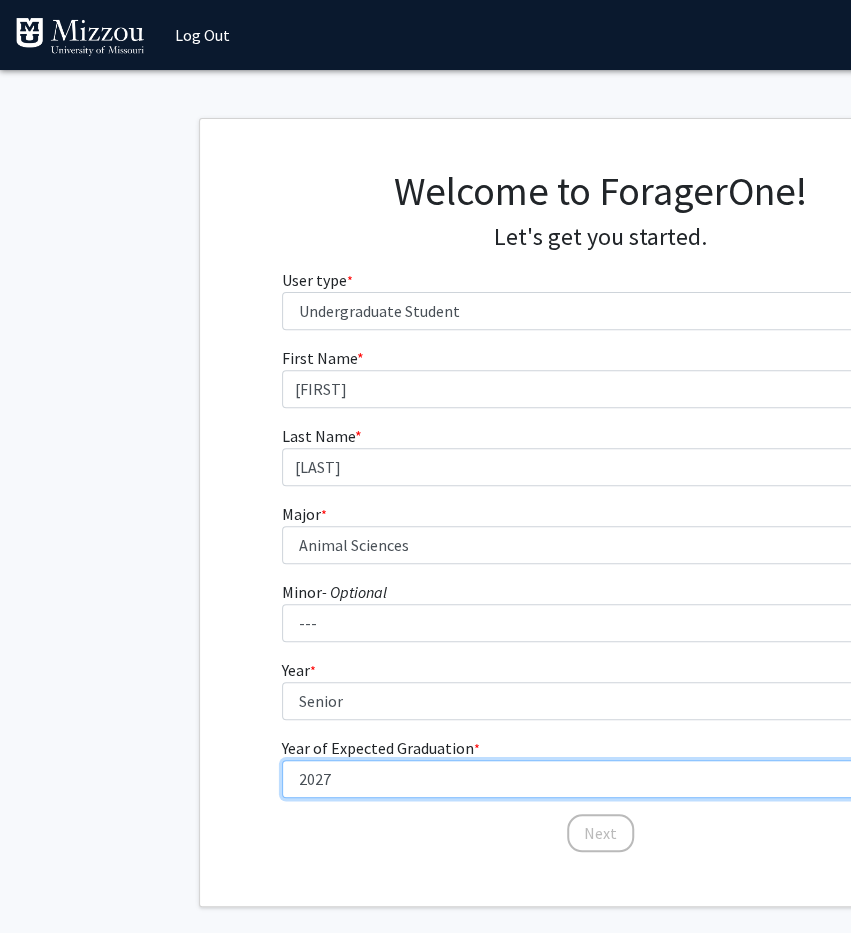click on "2027" at bounding box center [0, 0] 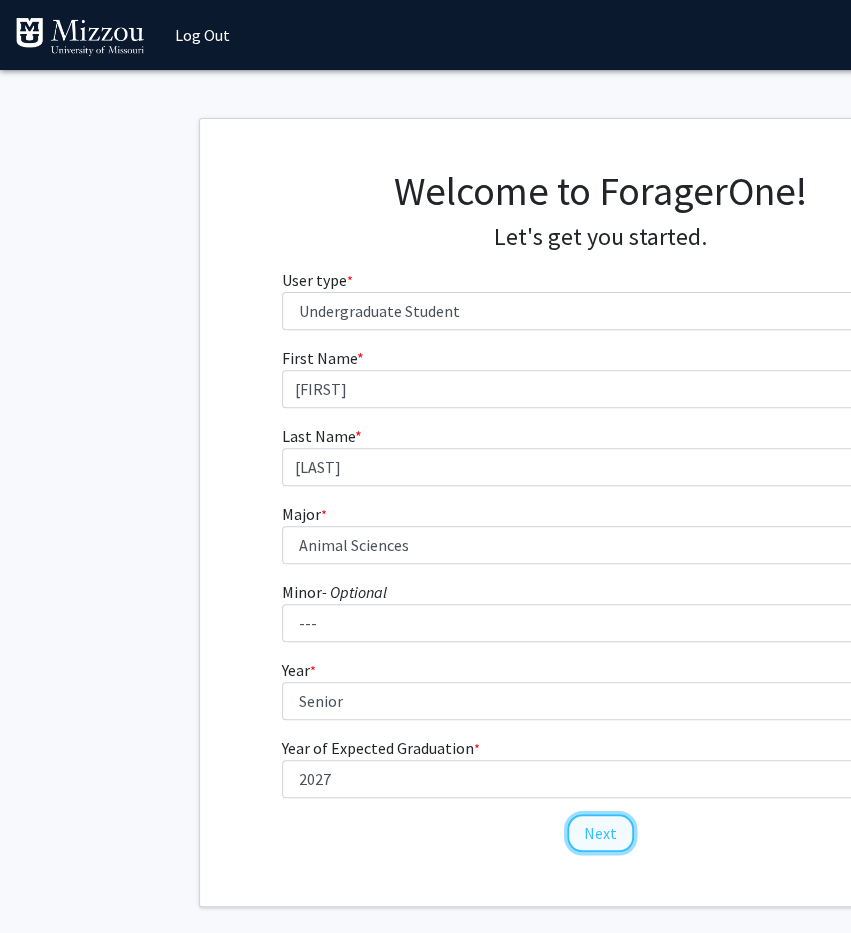 click on "Next" 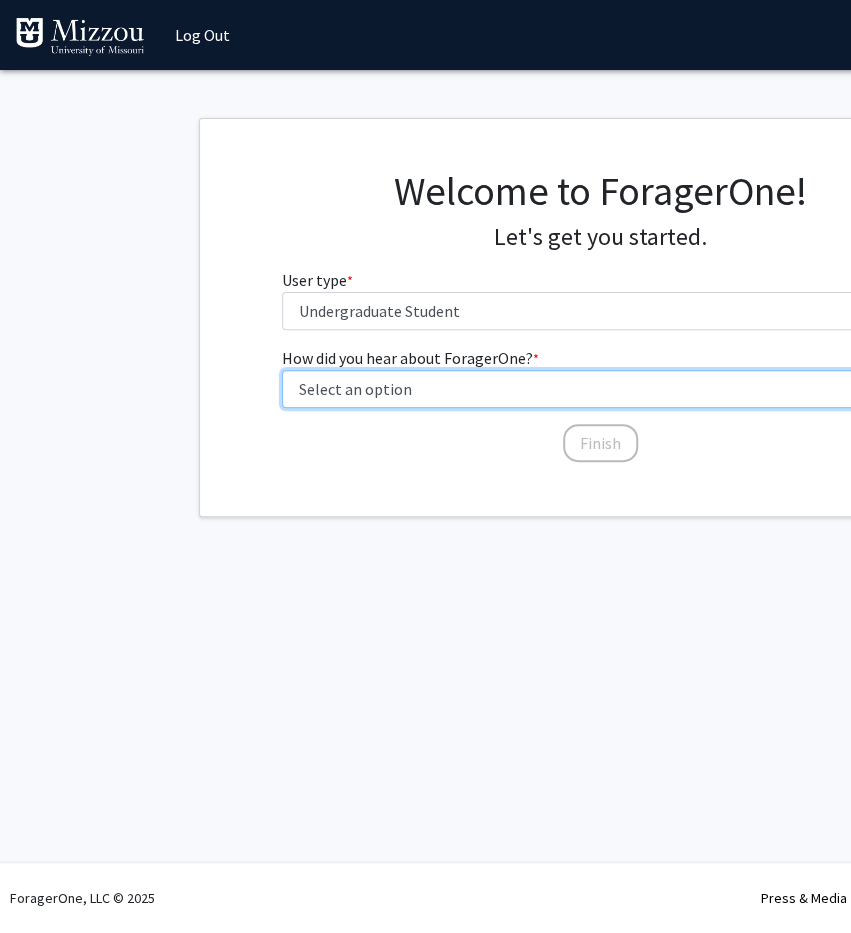 click on "Select an option  Peer/student recommendation   Faculty/staff recommendation   University website   University email or newsletter   Other" at bounding box center (600, 389) 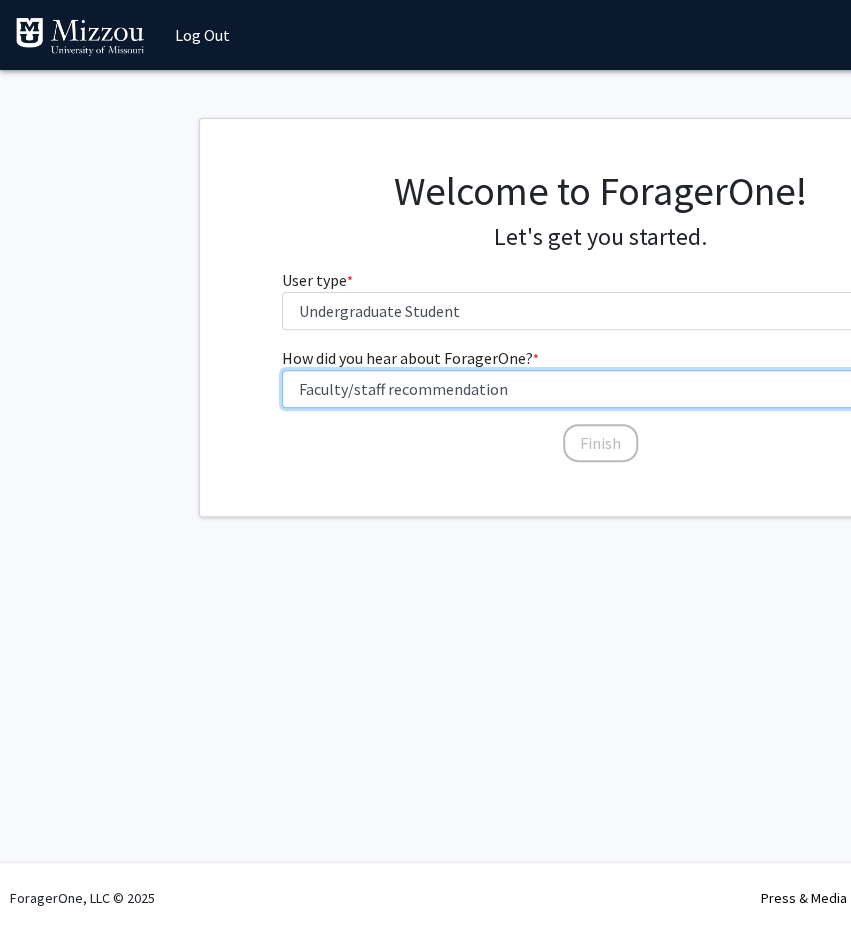 click on "Faculty/staff recommendation" at bounding box center [0, 0] 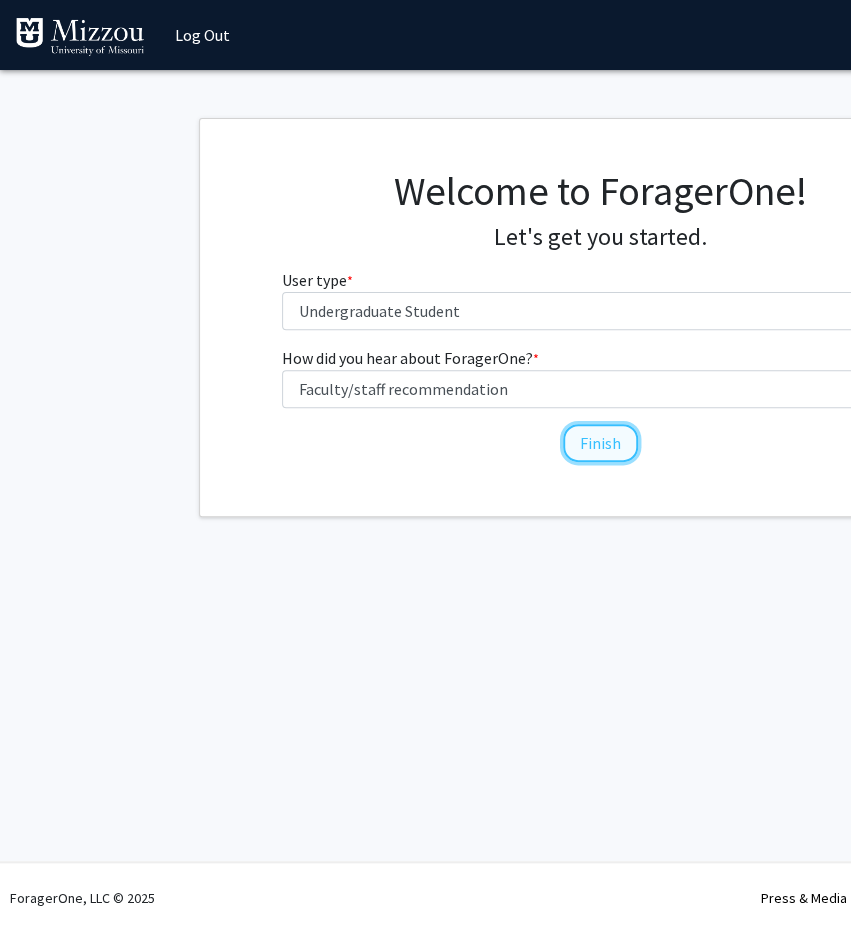 click on "Finish" 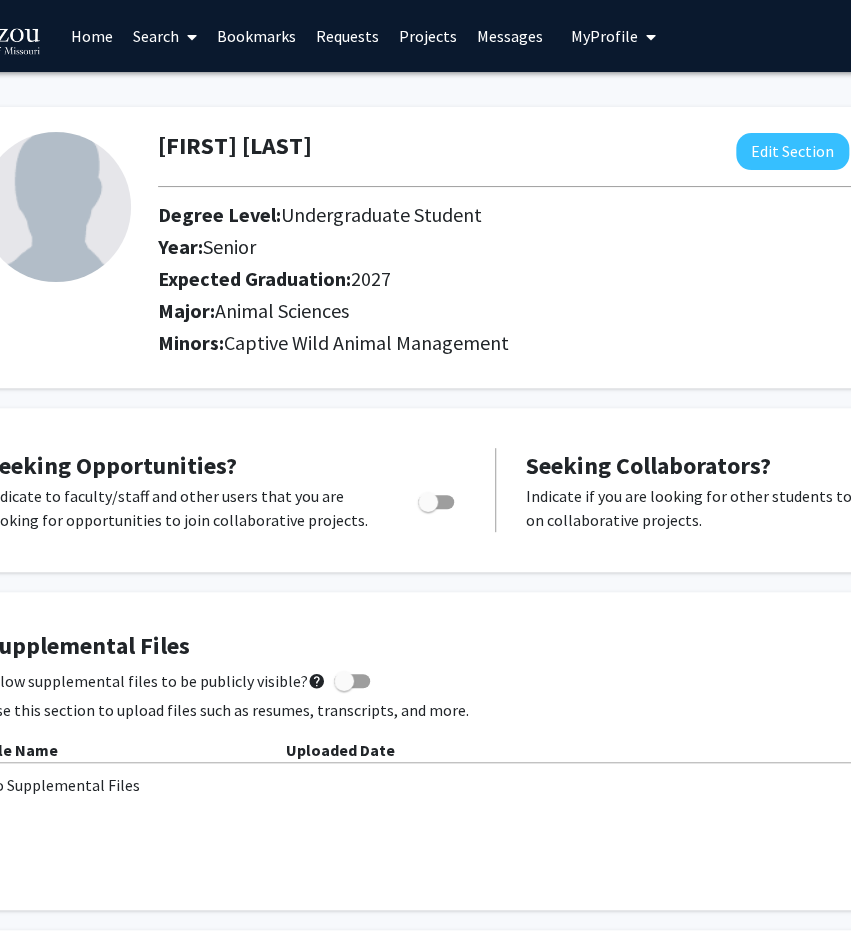 scroll, scrollTop: 0, scrollLeft: 0, axis: both 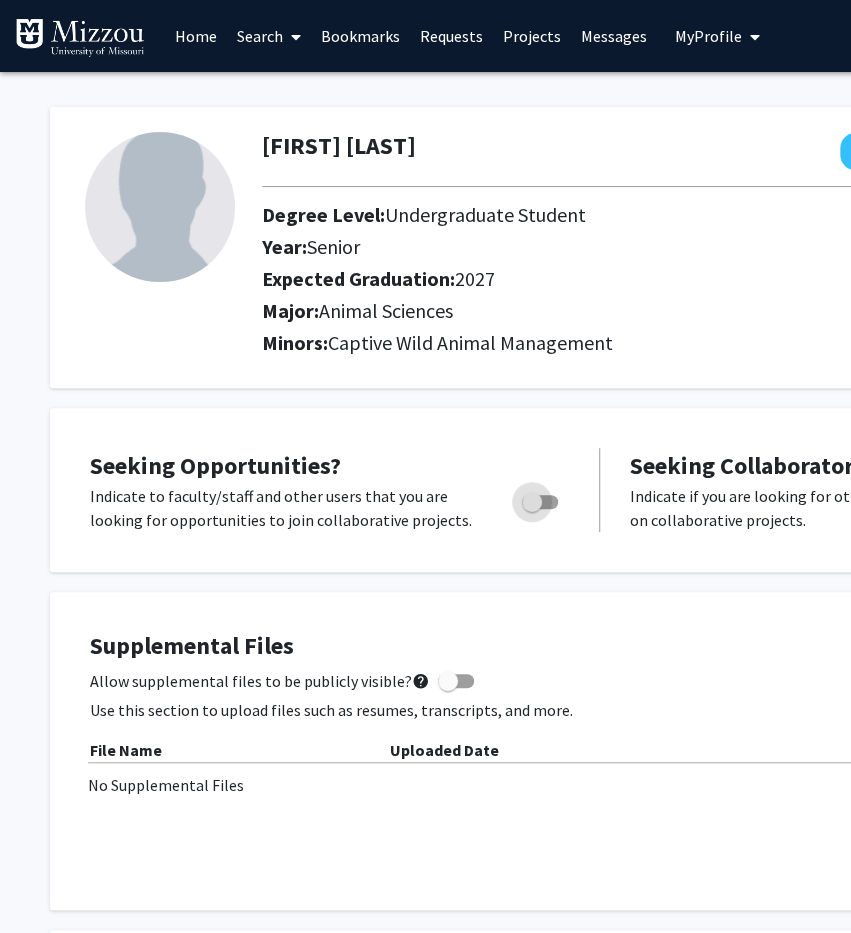 click at bounding box center [540, 502] 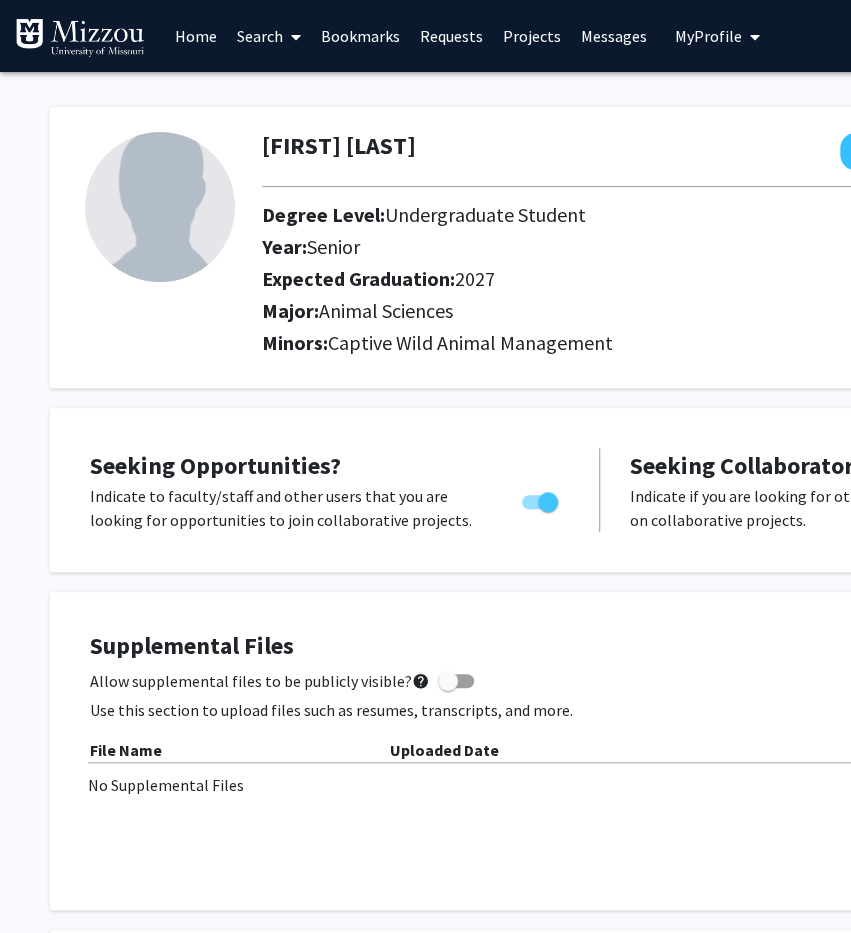 click at bounding box center [292, 37] 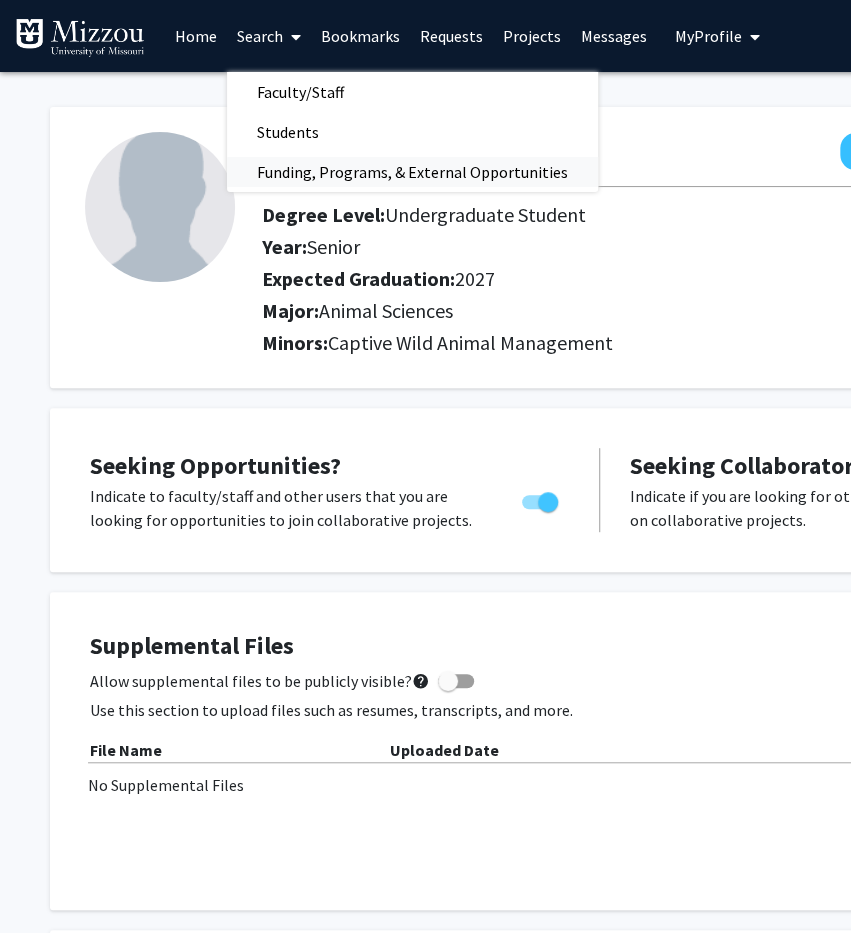 click on "Funding, Programs, & External Opportunities" at bounding box center [412, 172] 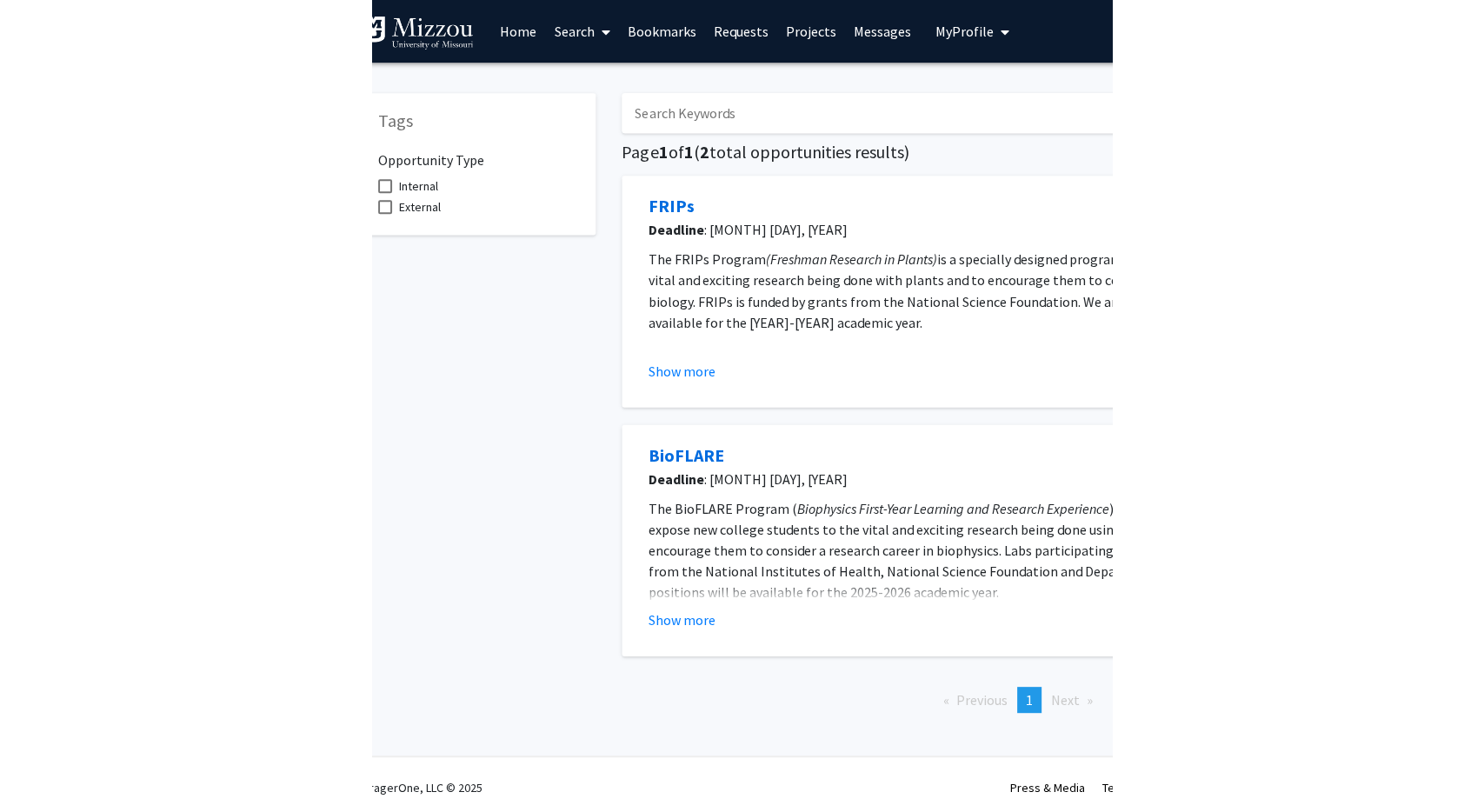 scroll, scrollTop: 0, scrollLeft: 0, axis: both 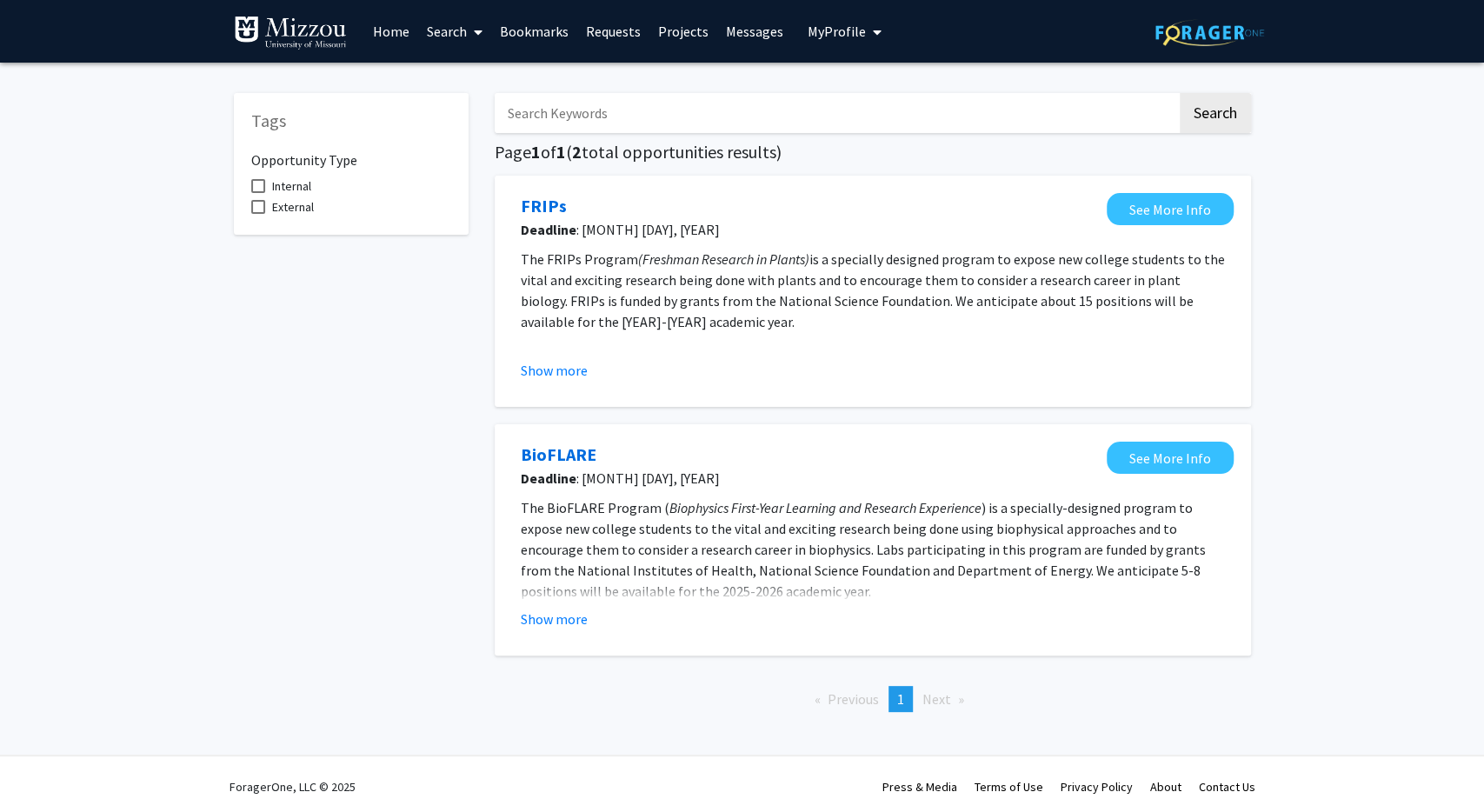click on "Requests" at bounding box center [613, 31] 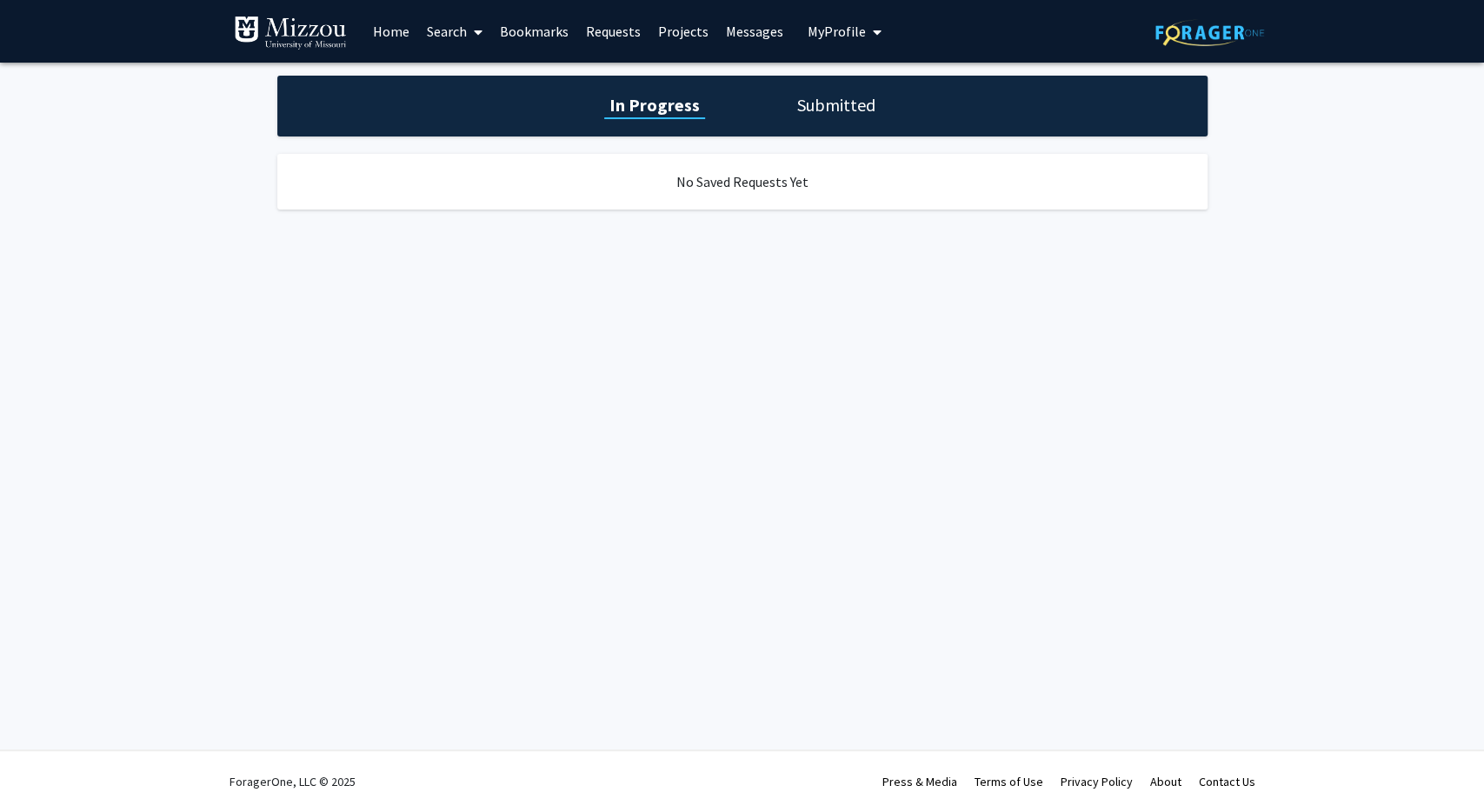 click on "My   Profile" at bounding box center [836, 31] 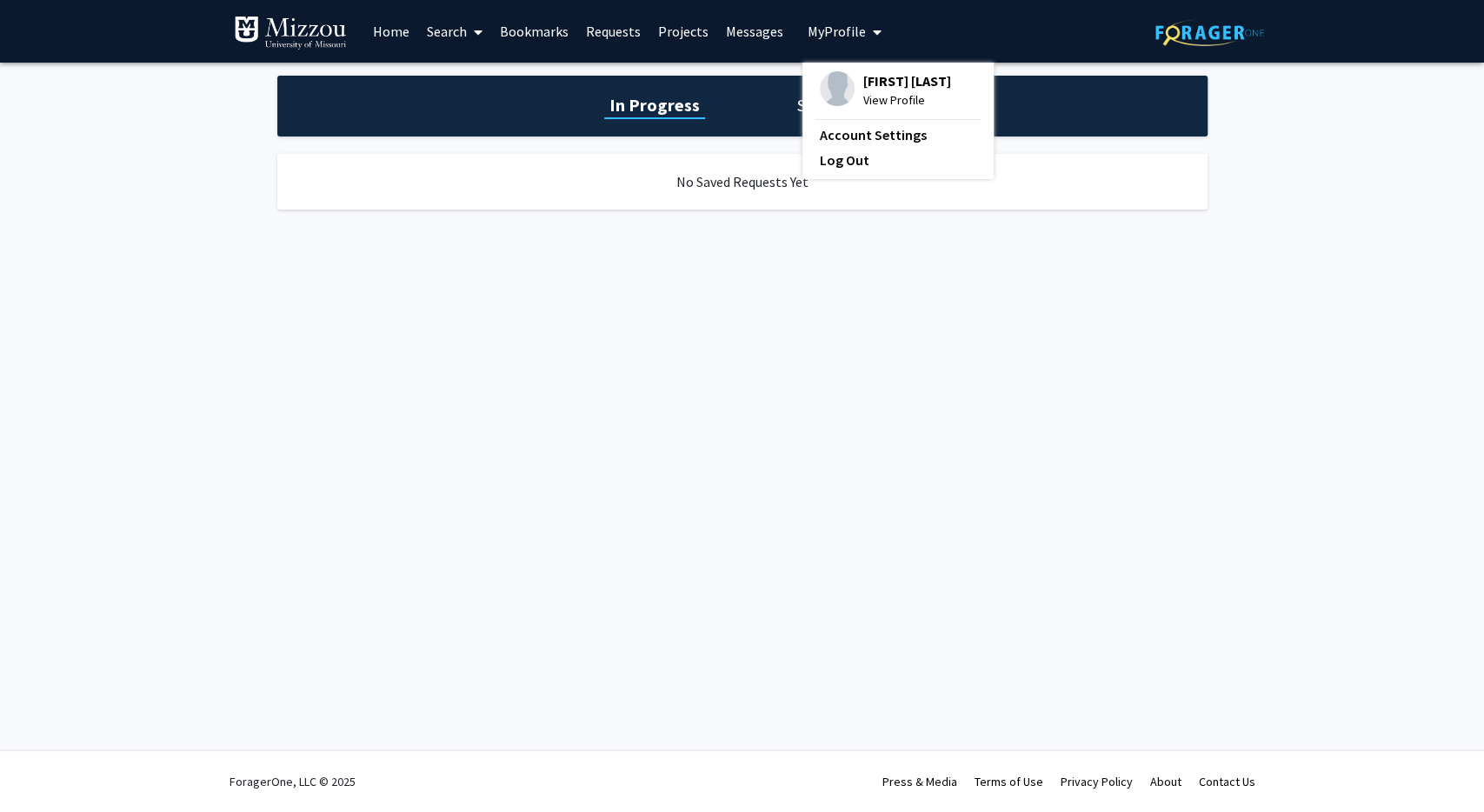 click on "Messages" at bounding box center (755, 31) 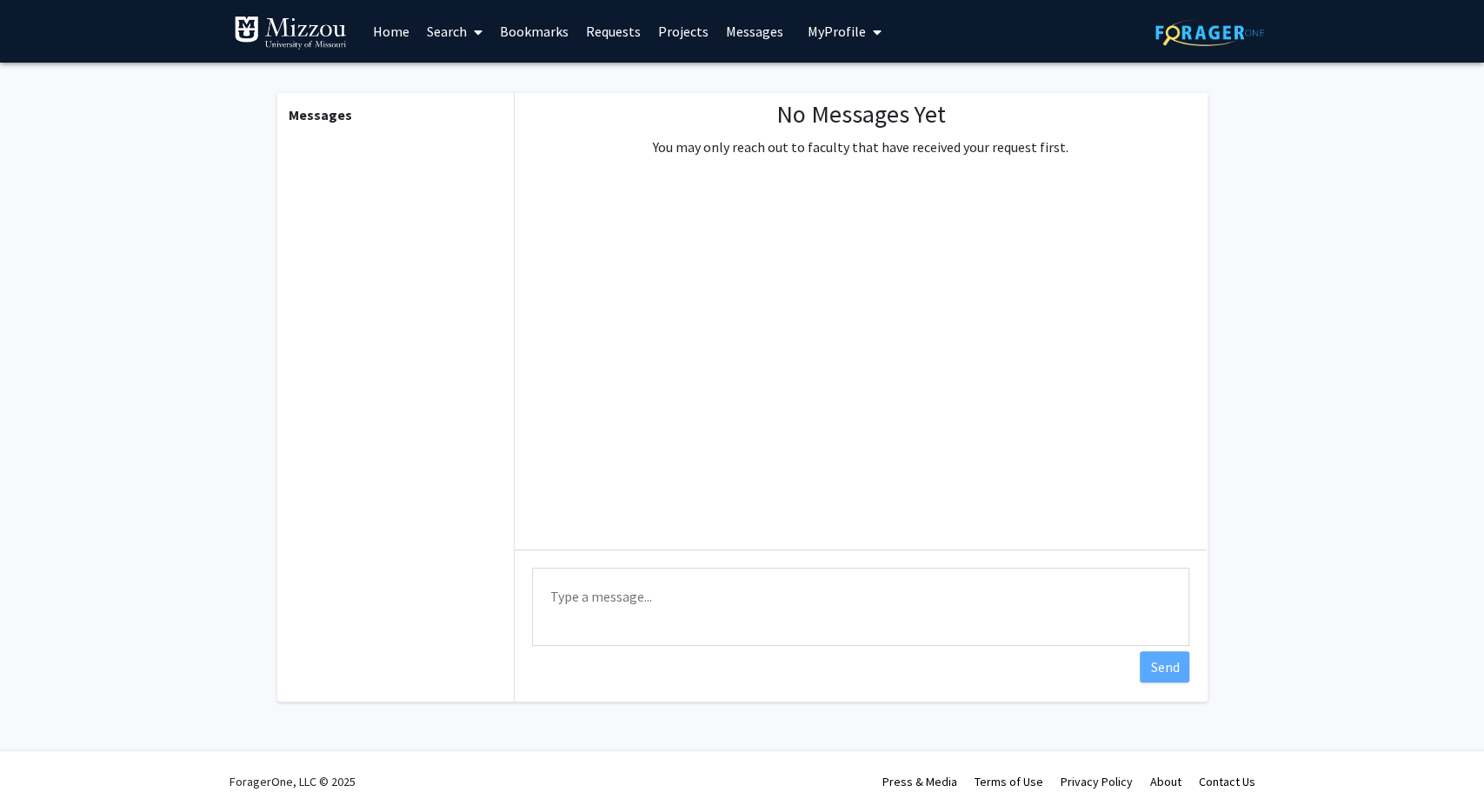 click on "Projects" at bounding box center [683, 31] 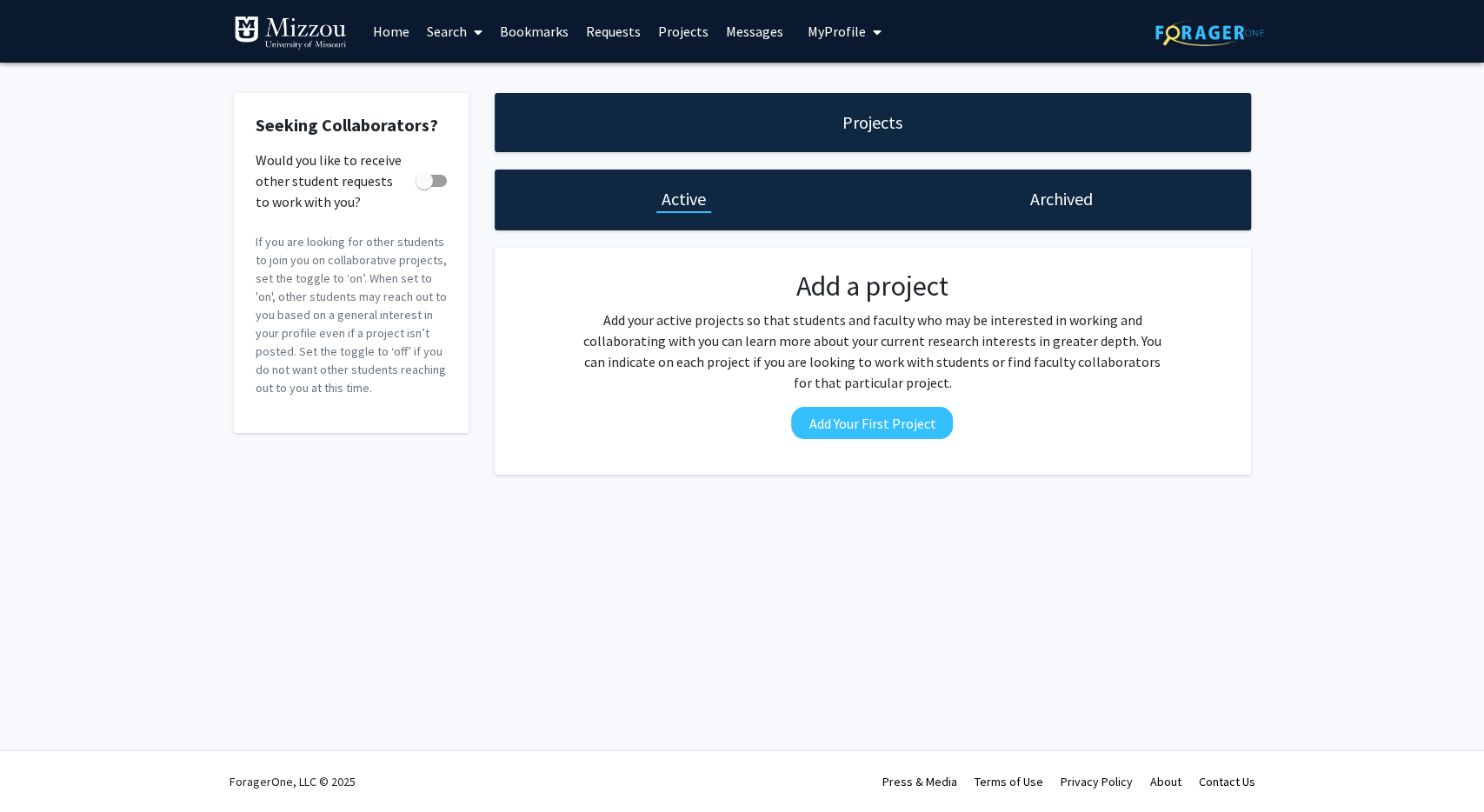 click on "Bookmarks" at bounding box center [534, 31] 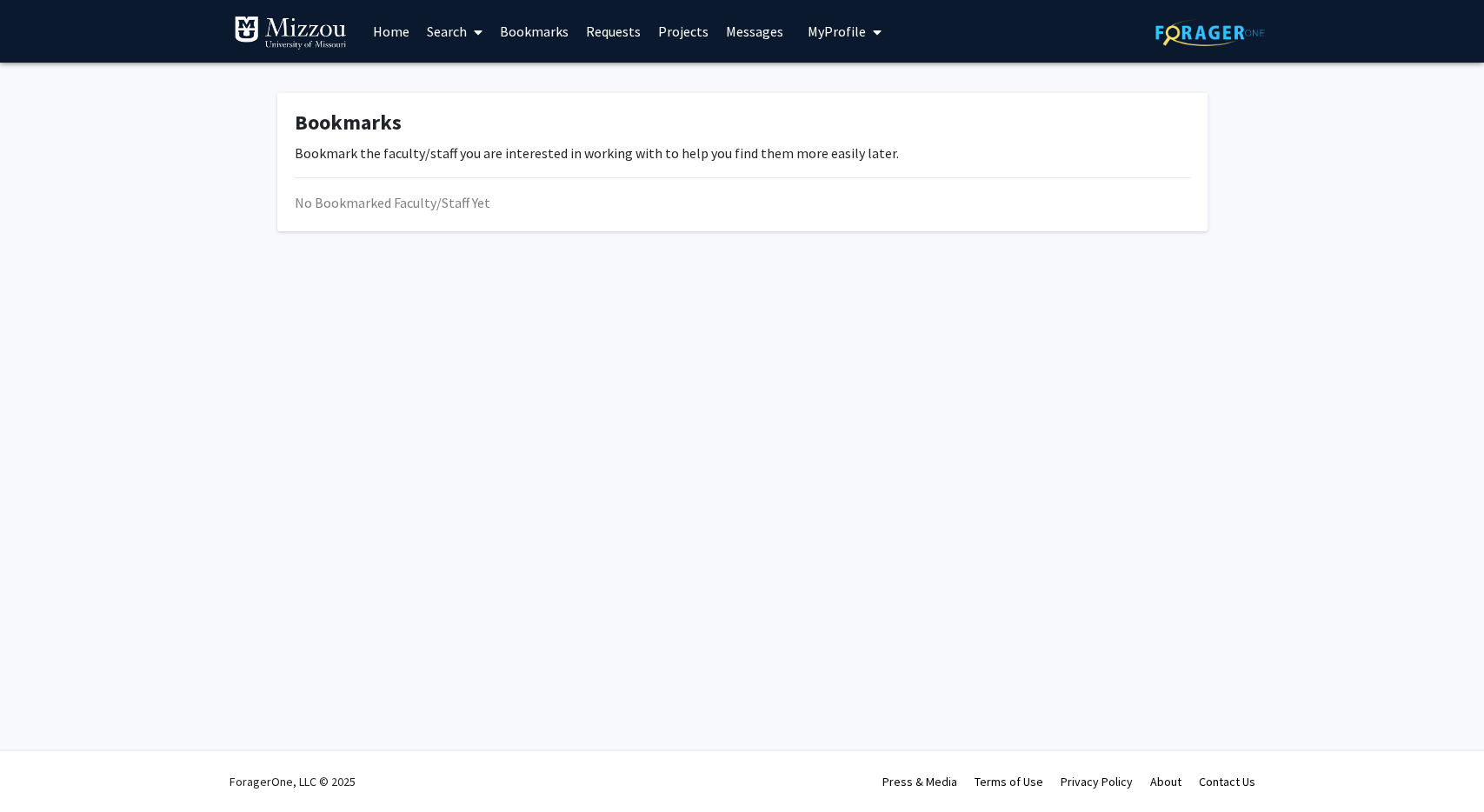 click on "Search" at bounding box center (455, 31) 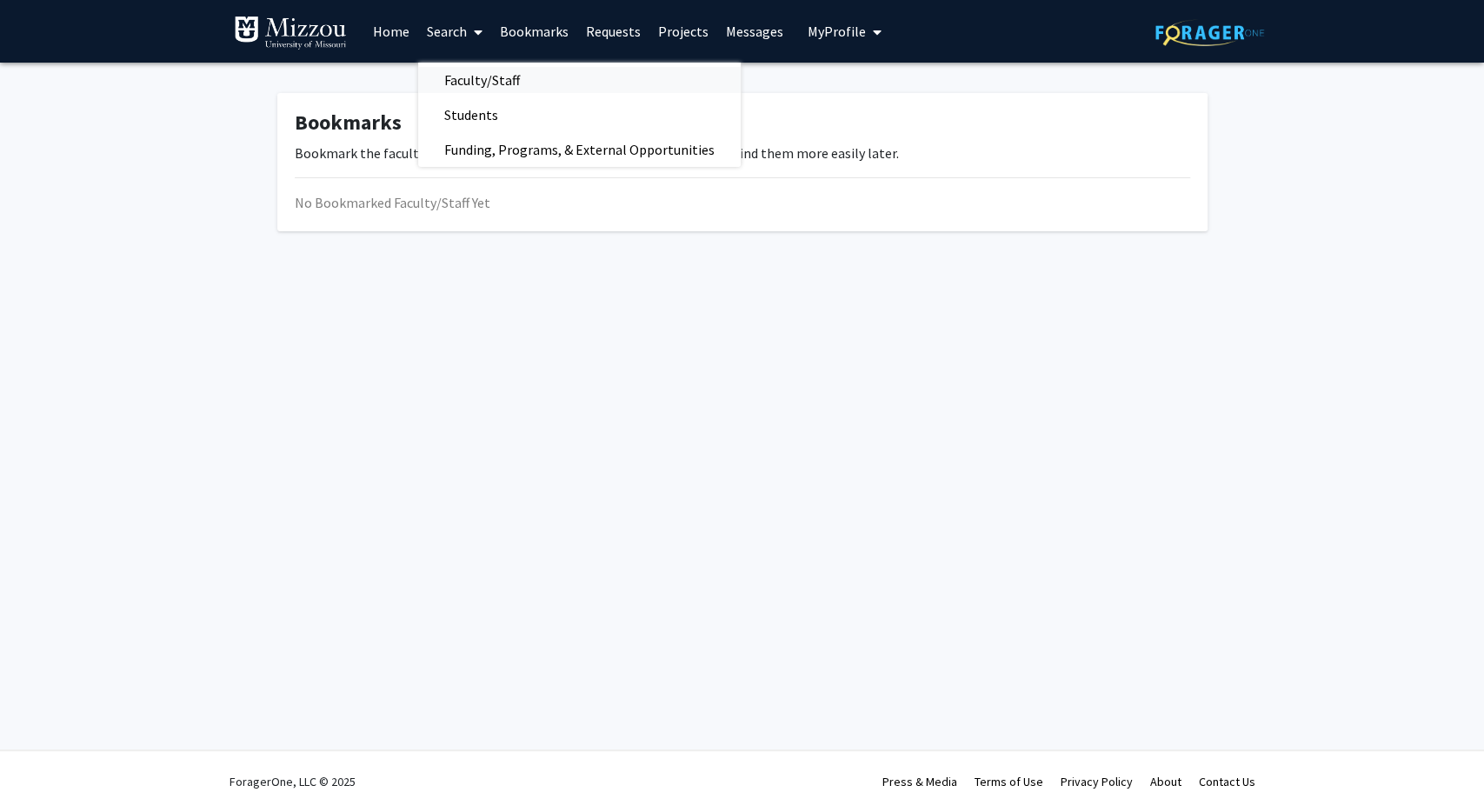 click on "Faculty/Staff" at bounding box center (482, 80) 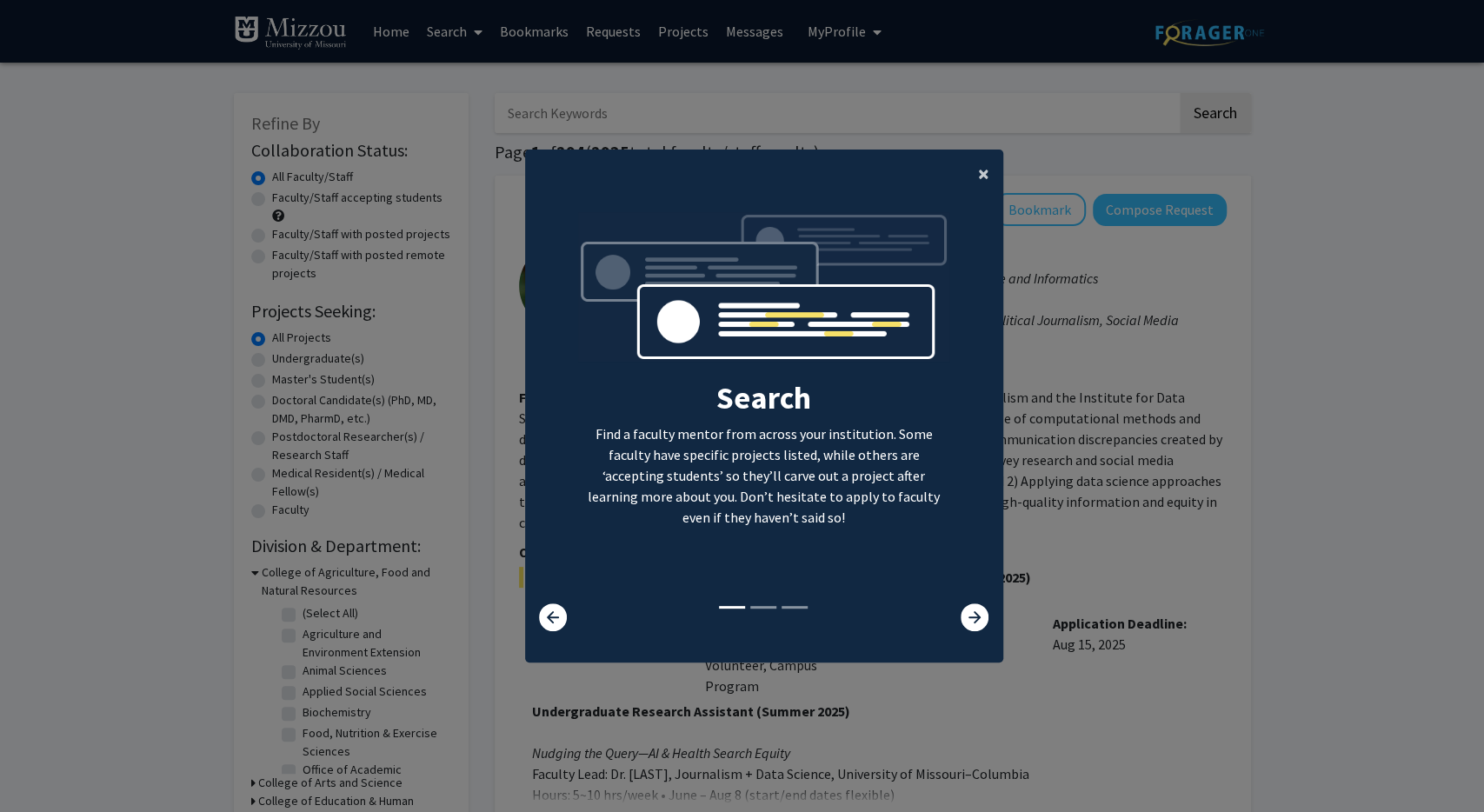 click on "×" 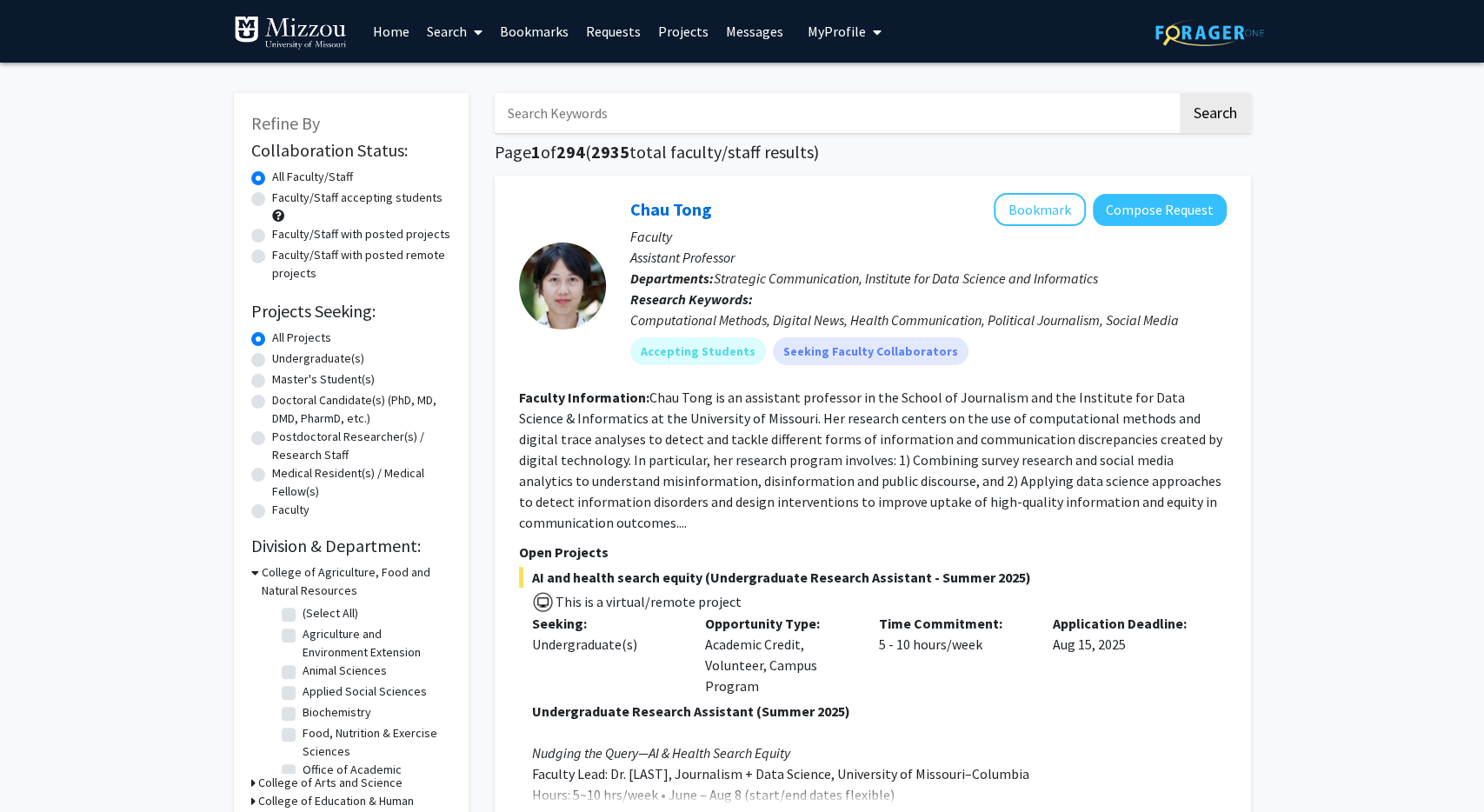 click on "Undergraduate(s)" 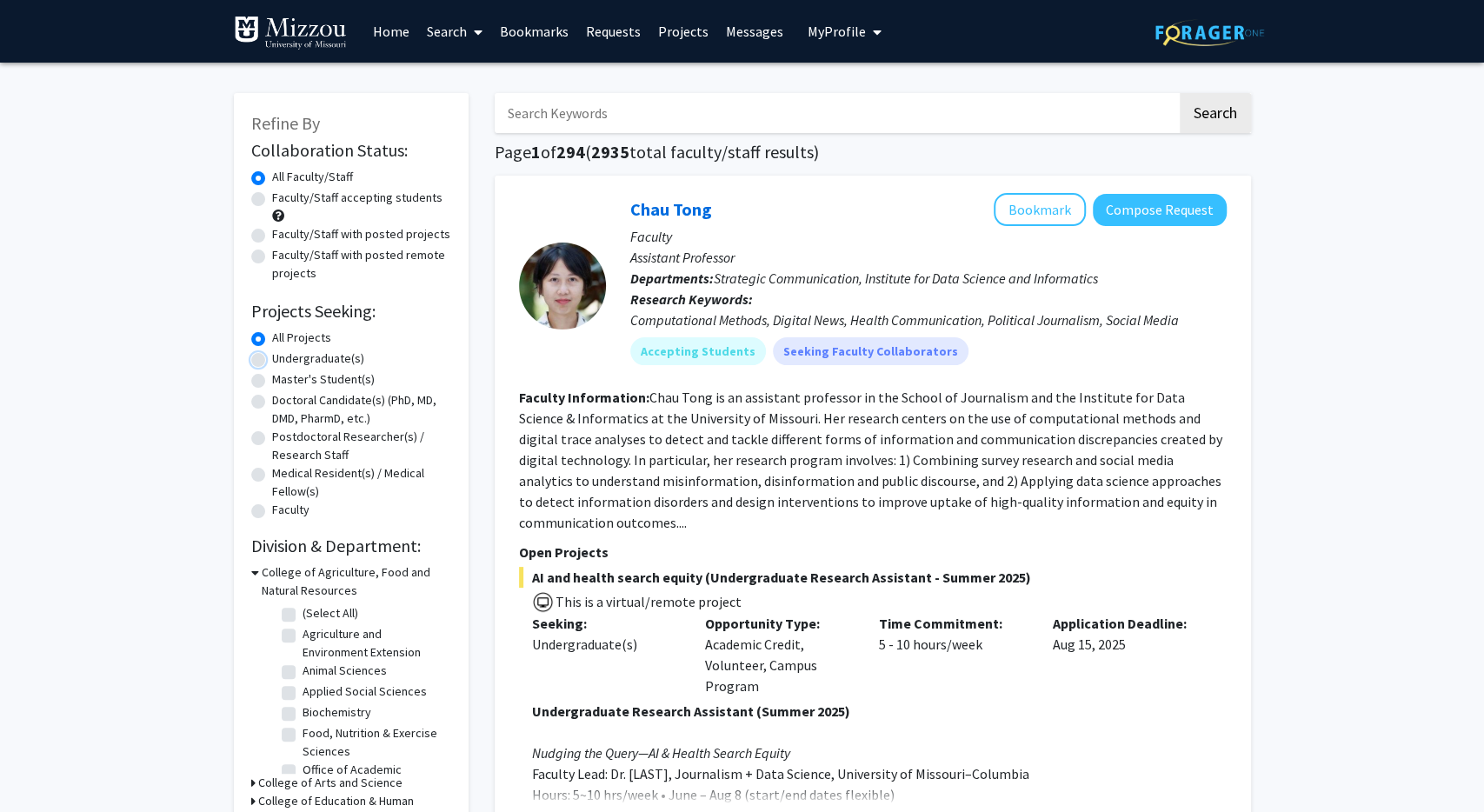 click on "Undergraduate(s)" at bounding box center (277, 355) 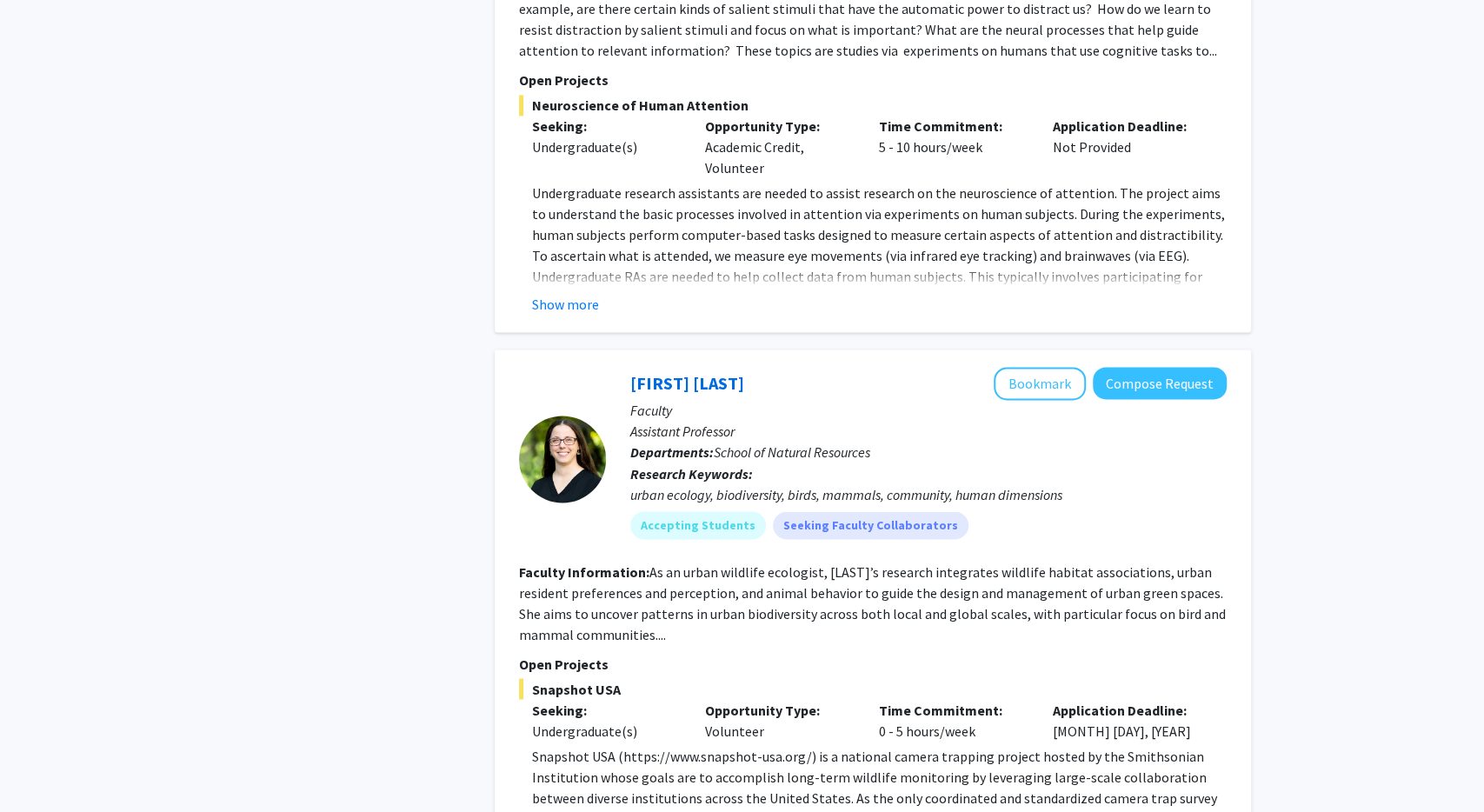 scroll, scrollTop: 6419, scrollLeft: 0, axis: vertical 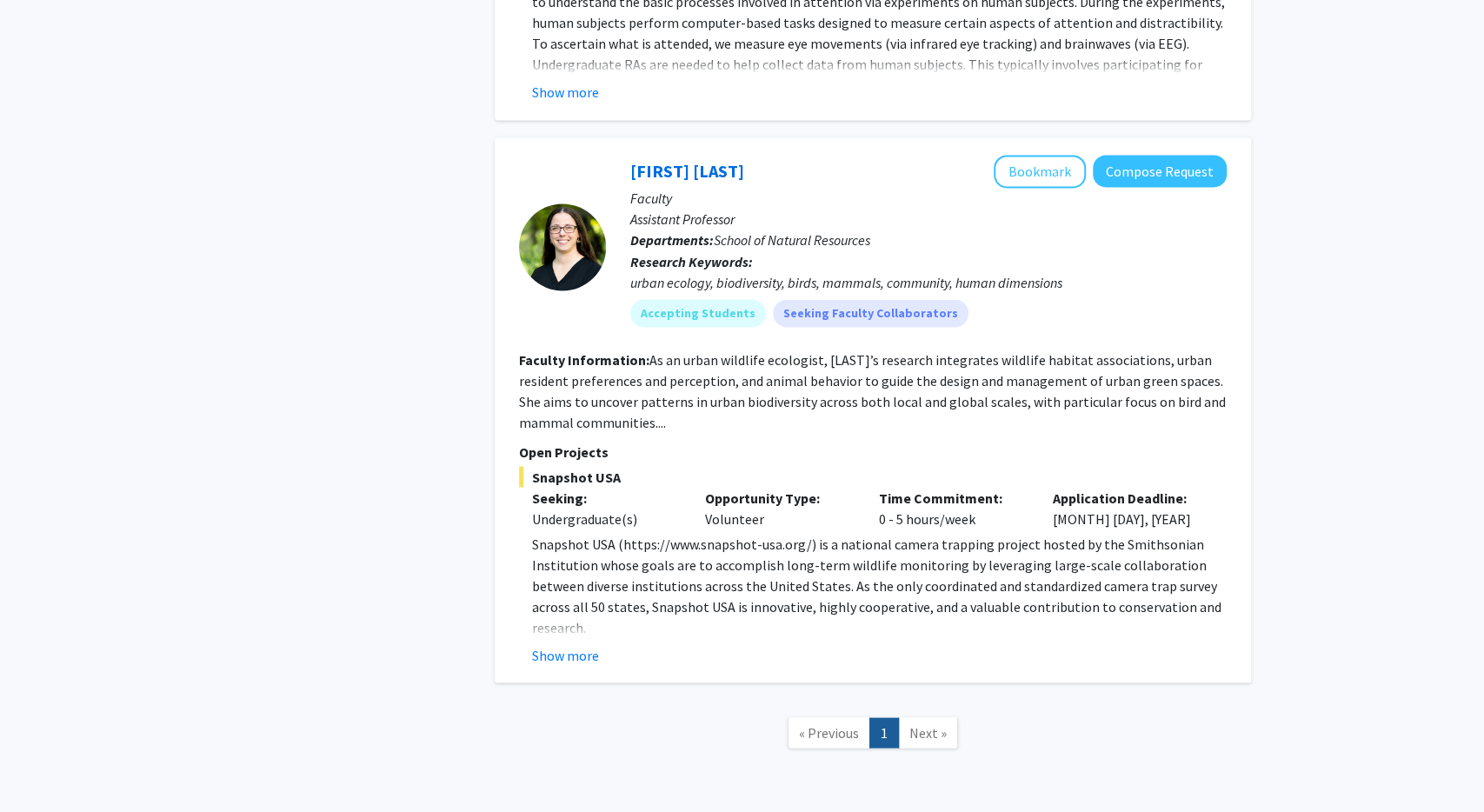 click on "Next »" 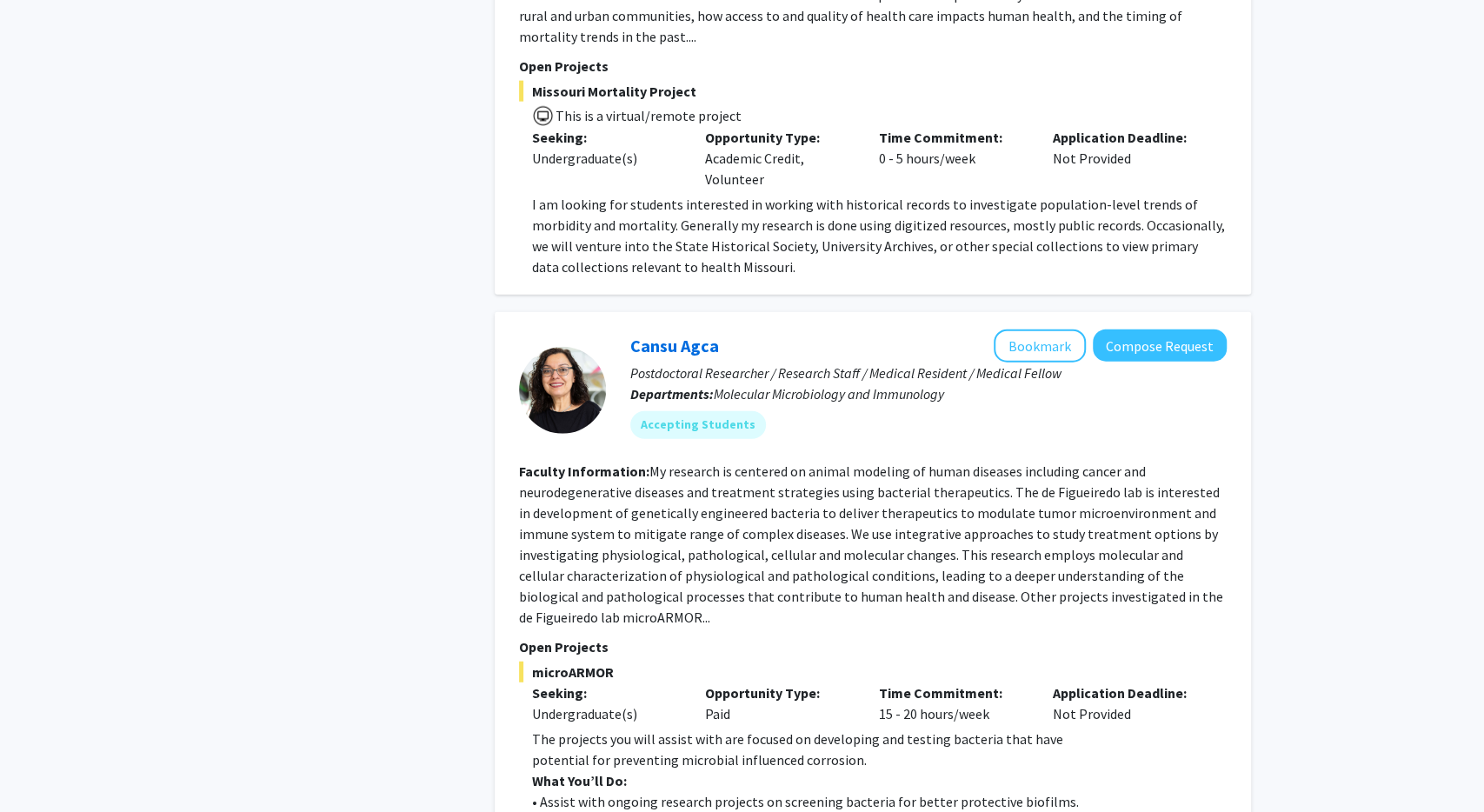 scroll, scrollTop: 2775, scrollLeft: 0, axis: vertical 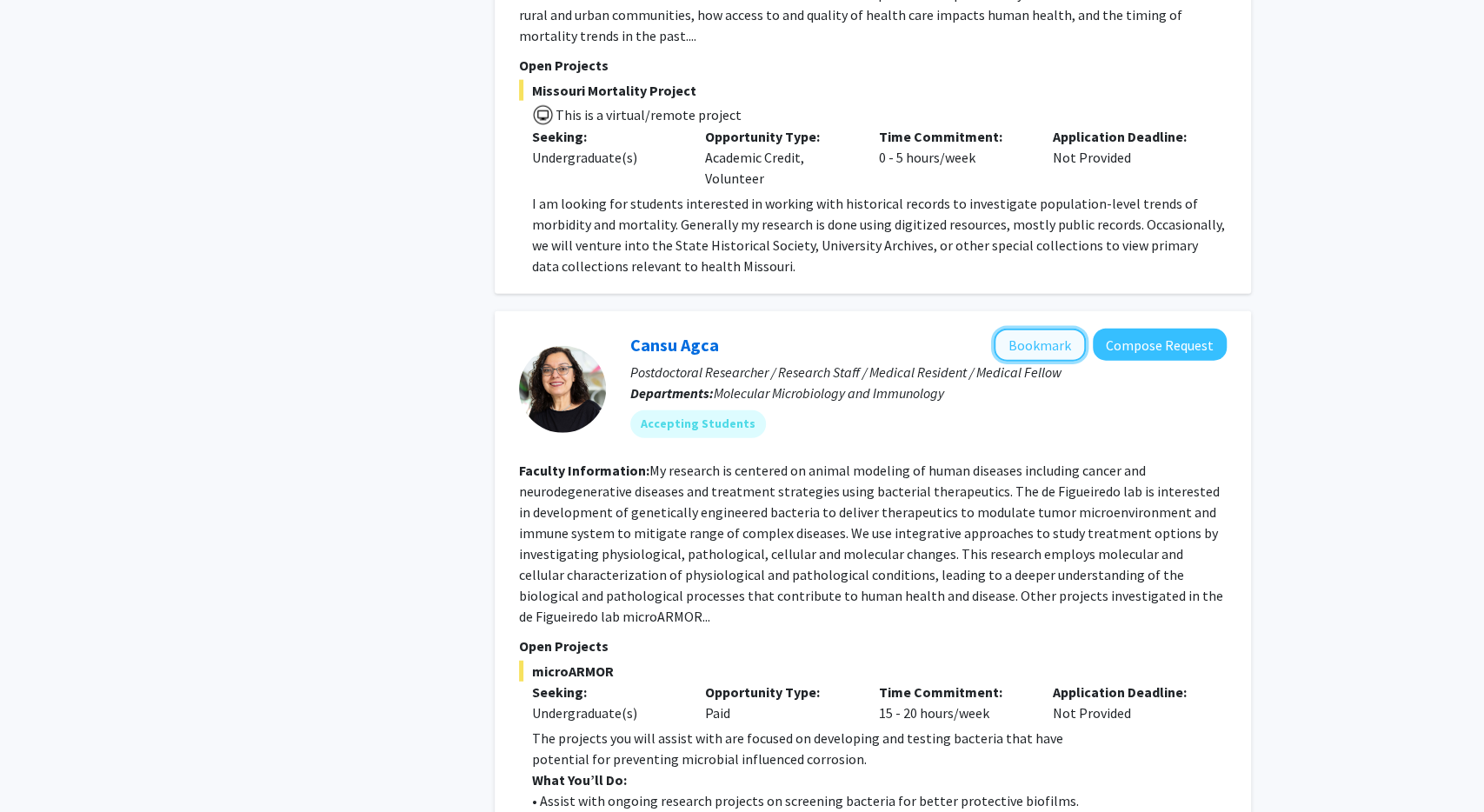 click on "Bookmark" 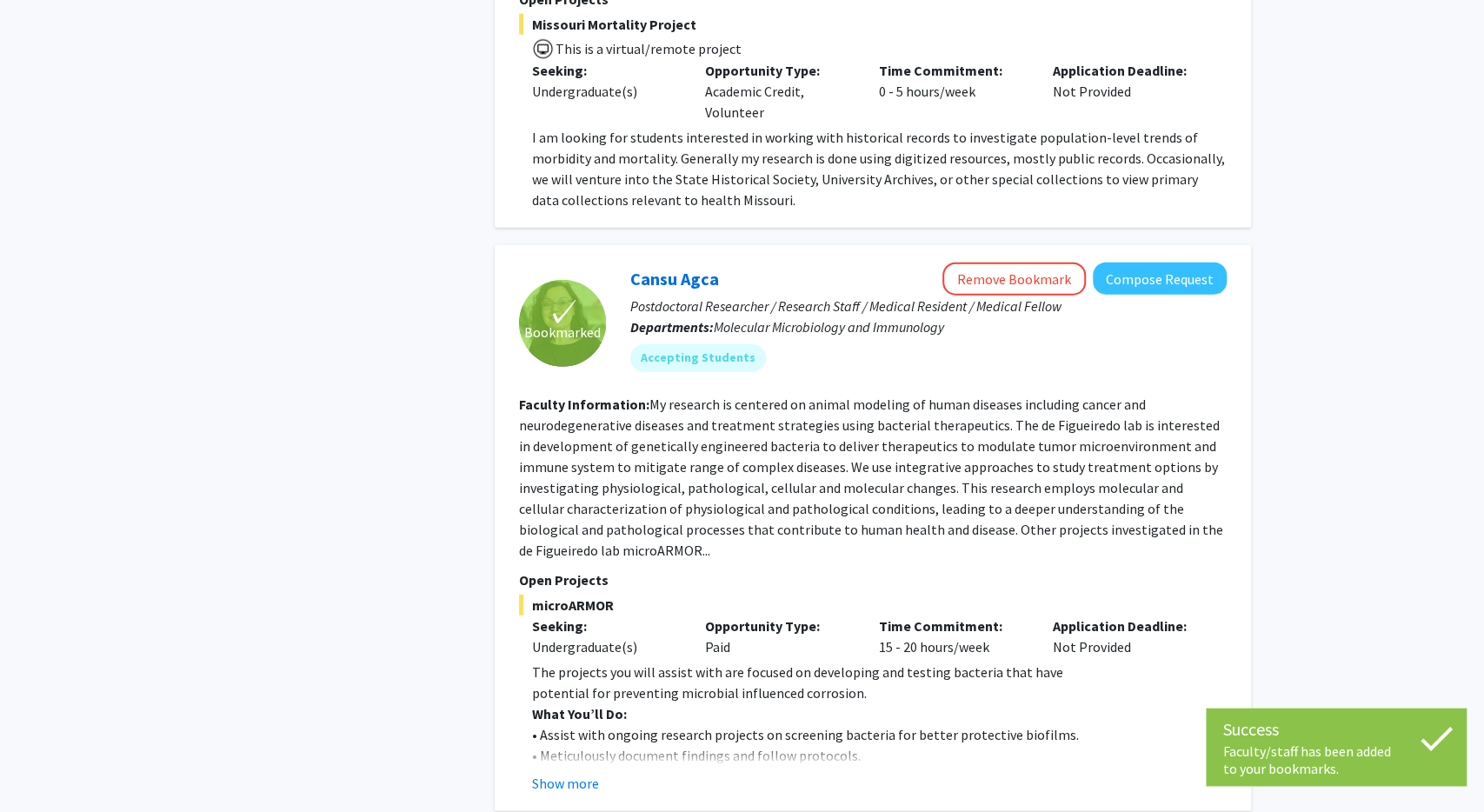 scroll, scrollTop: 2843, scrollLeft: 0, axis: vertical 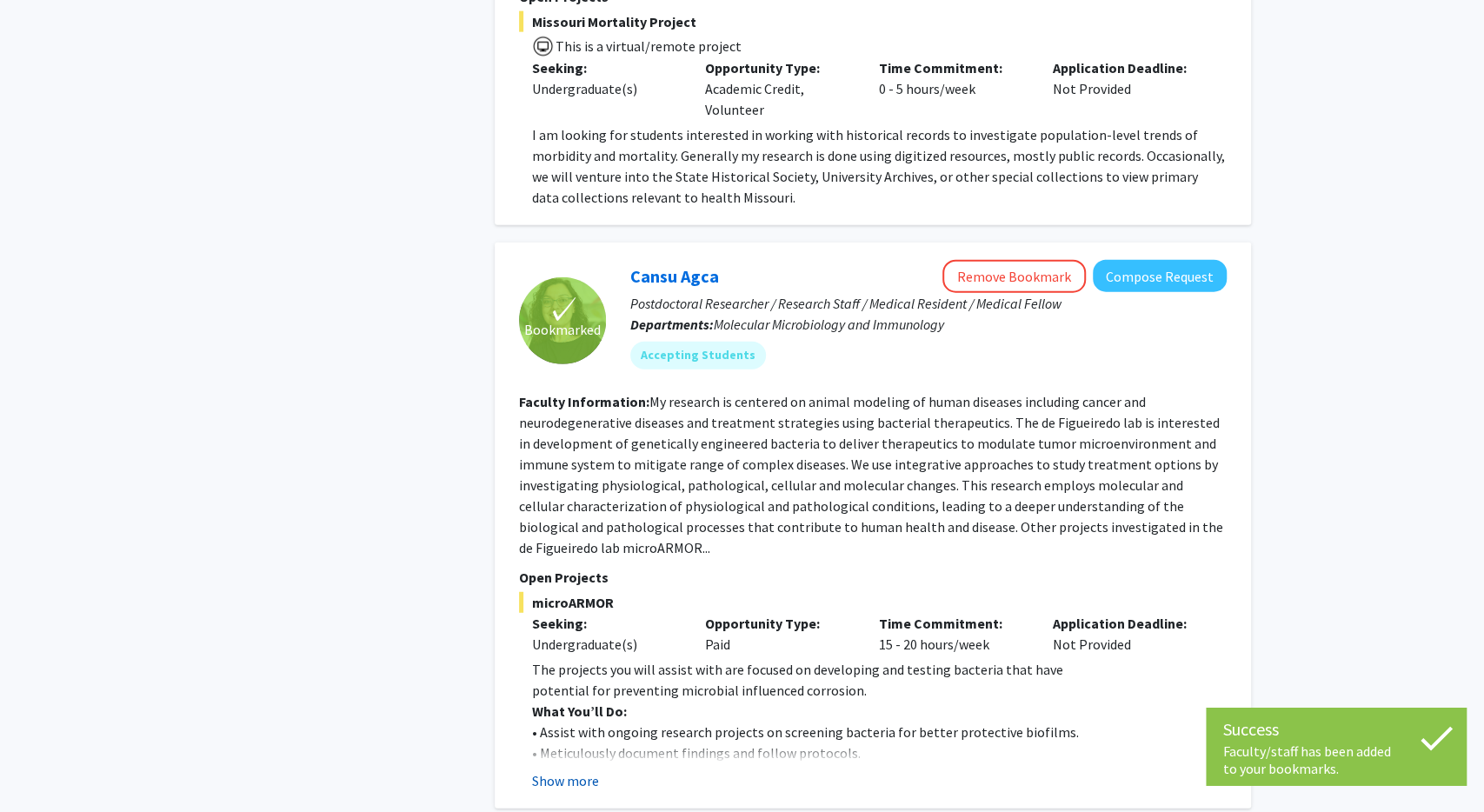 click on "Show more" 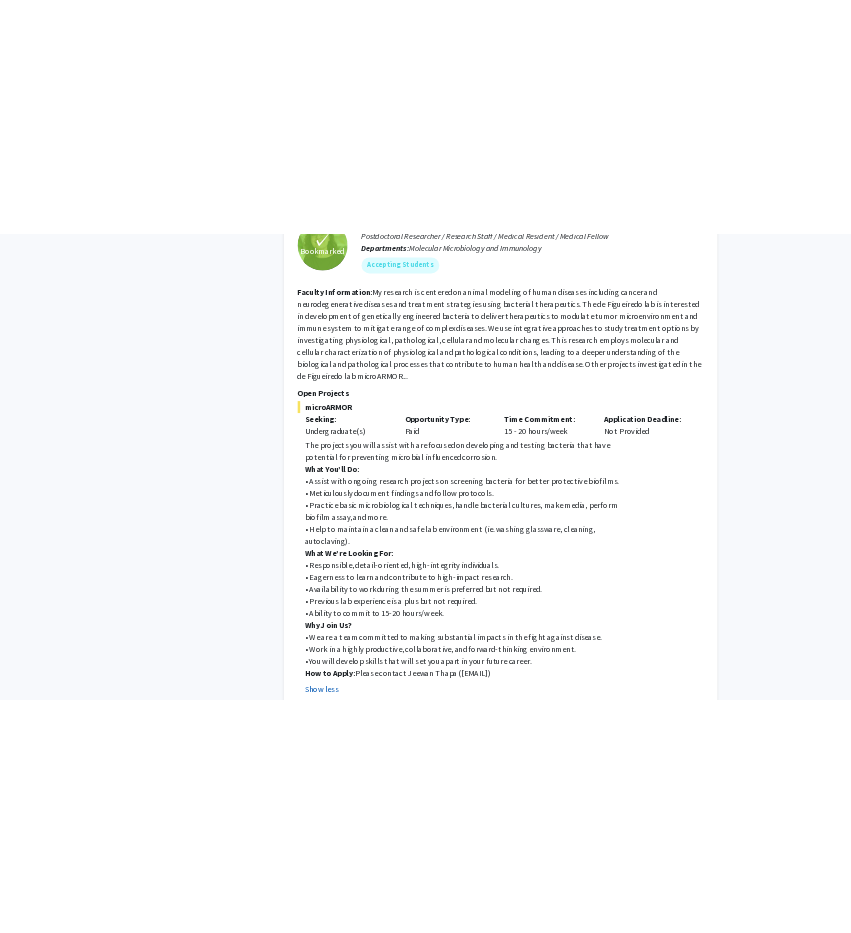 scroll, scrollTop: 3619, scrollLeft: 0, axis: vertical 